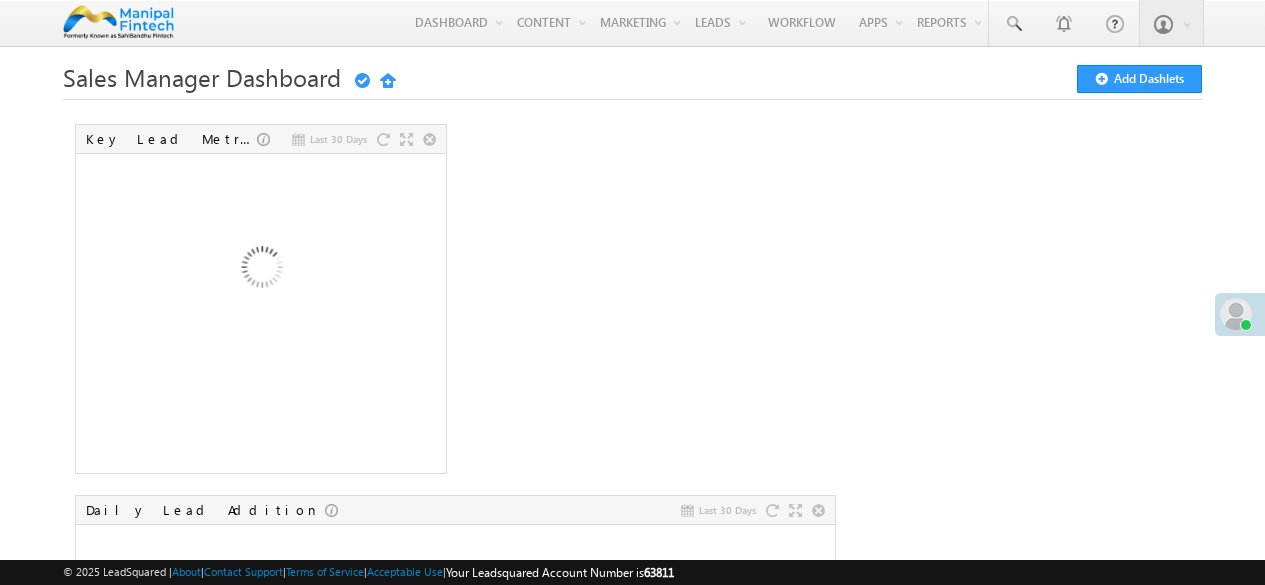 scroll, scrollTop: 0, scrollLeft: 0, axis: both 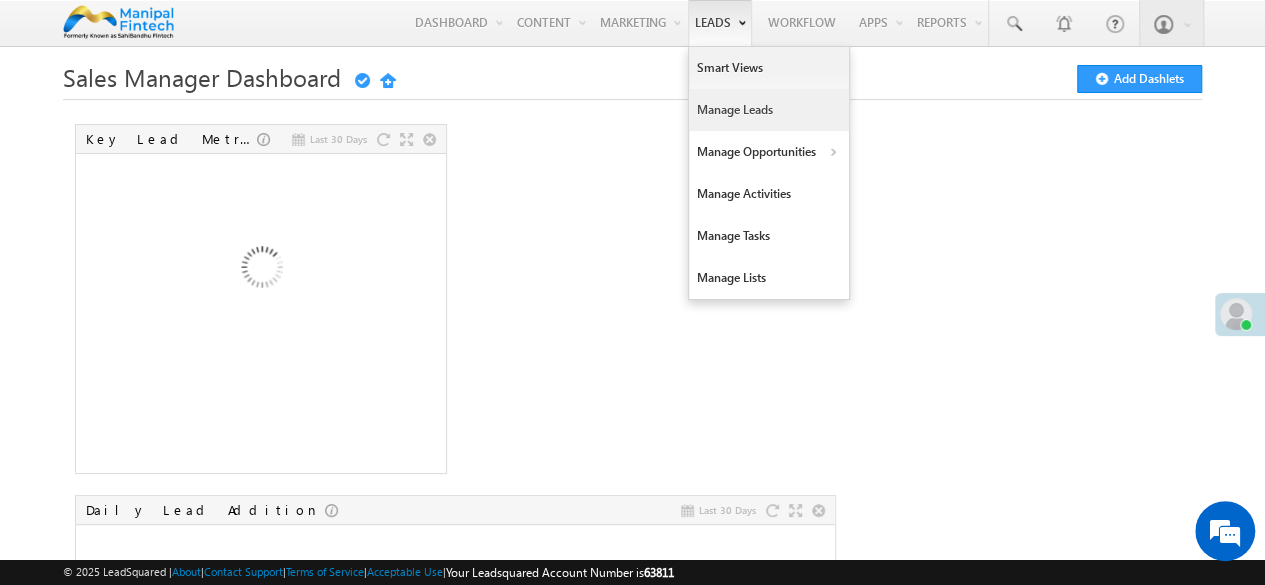 click on "Manage Leads" at bounding box center (769, 110) 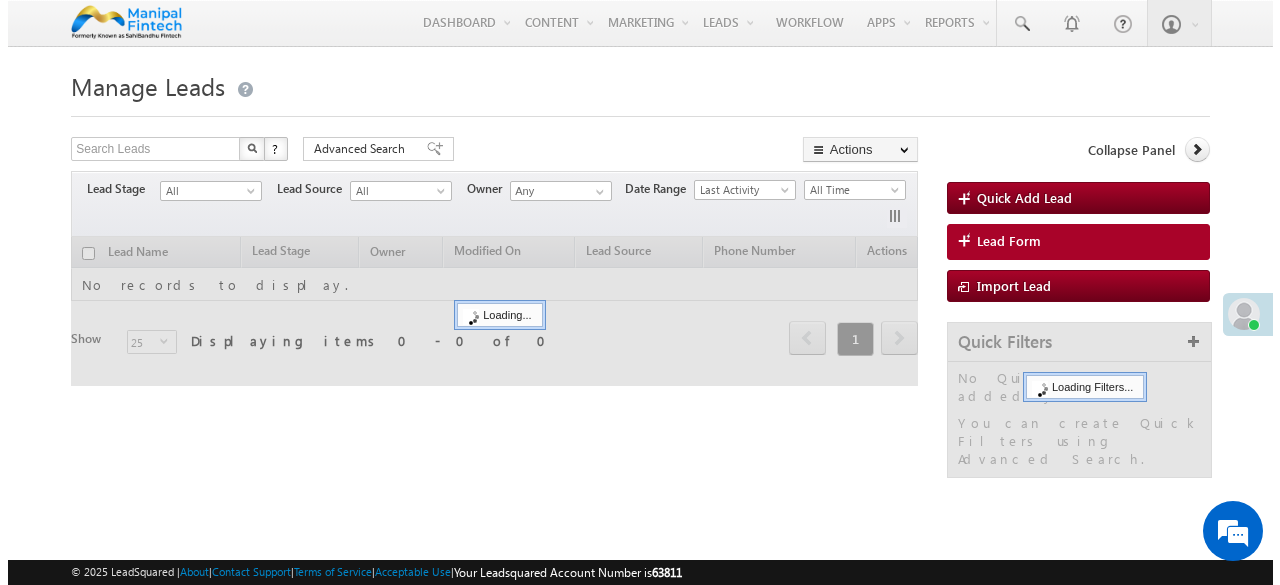 scroll, scrollTop: 0, scrollLeft: 0, axis: both 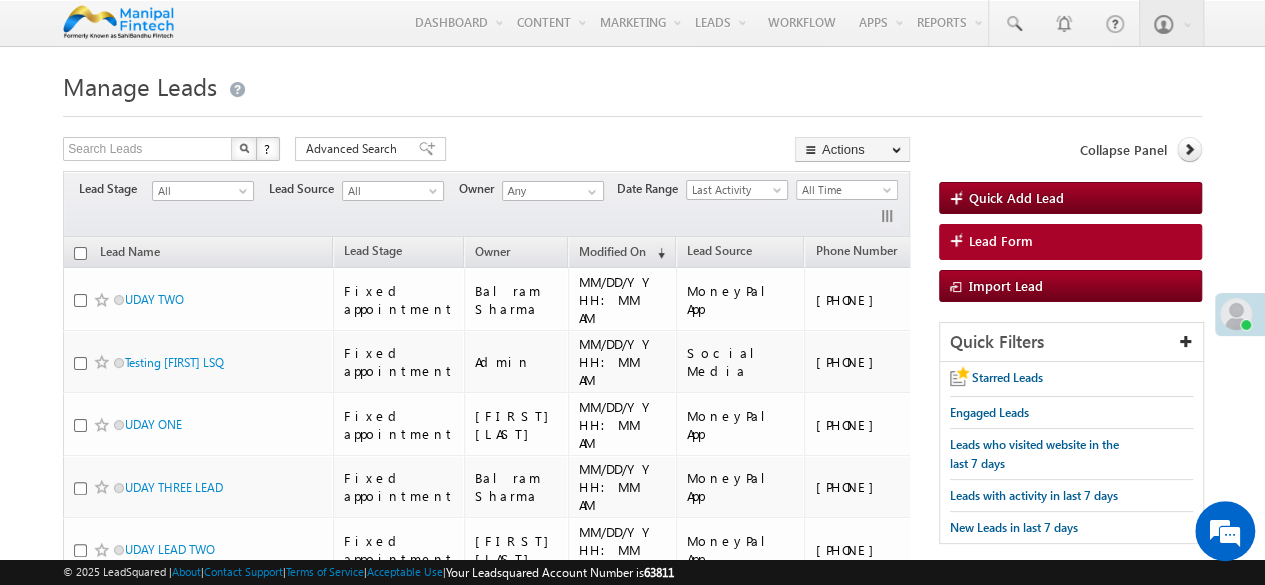 click on "Lead Form" at bounding box center [1070, 242] 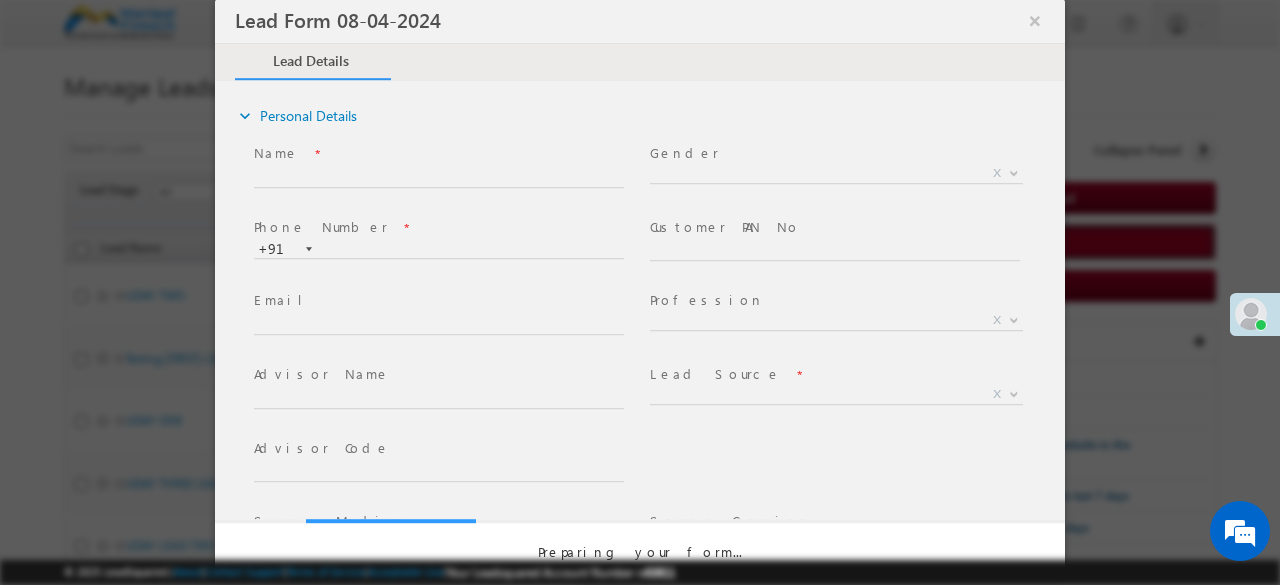 select on "Open" 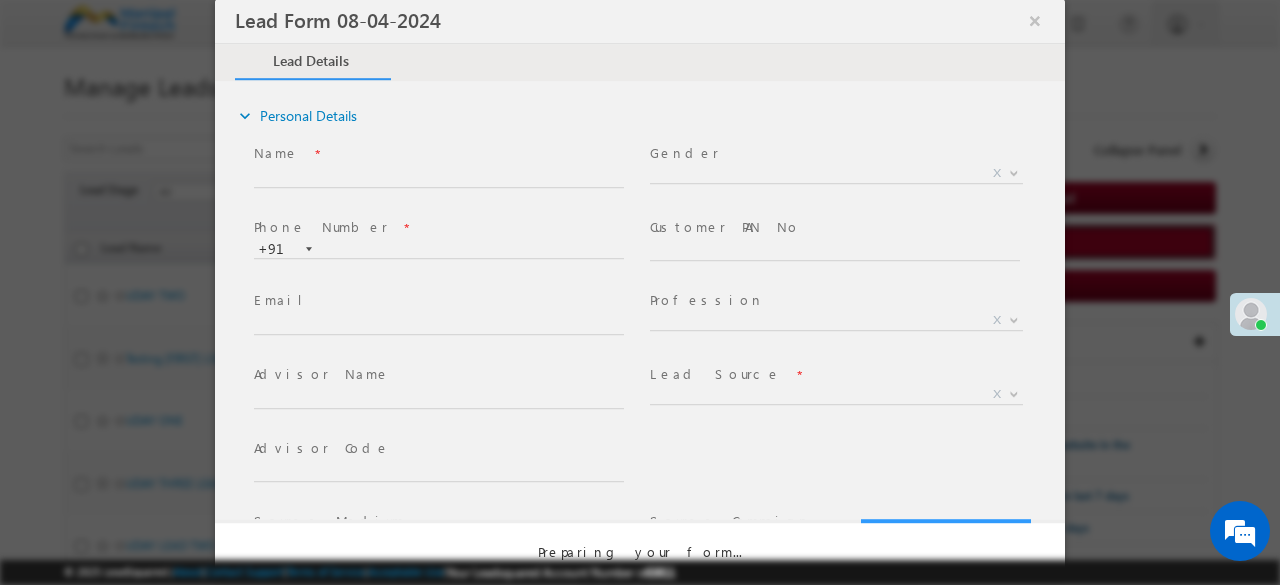 scroll, scrollTop: 0, scrollLeft: 0, axis: both 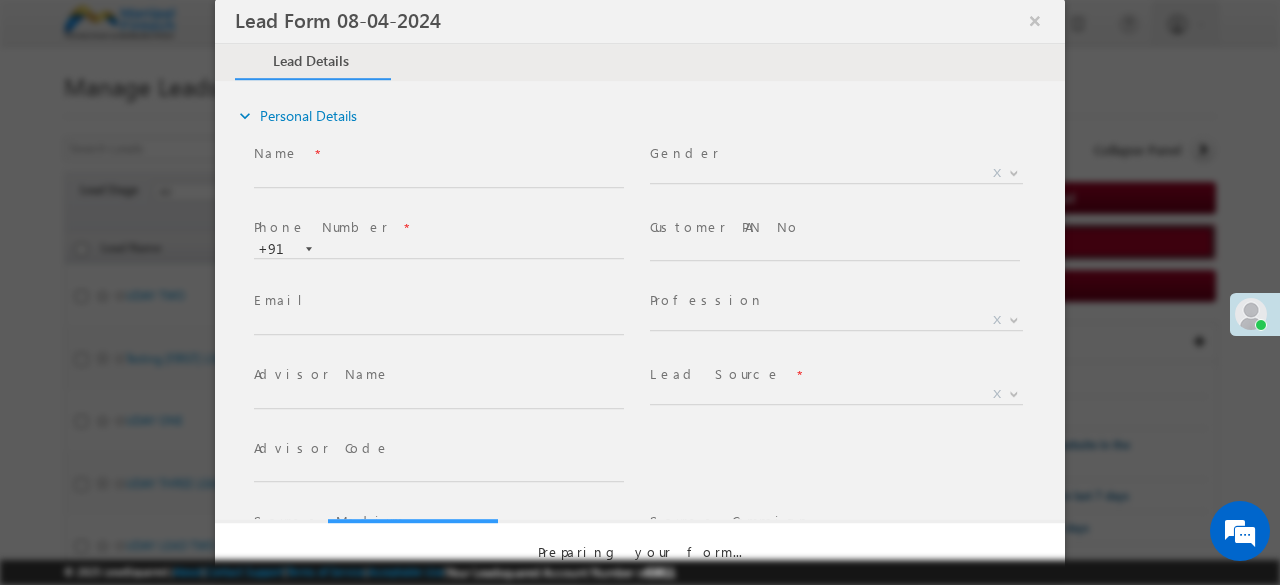 select on "Prospecting" 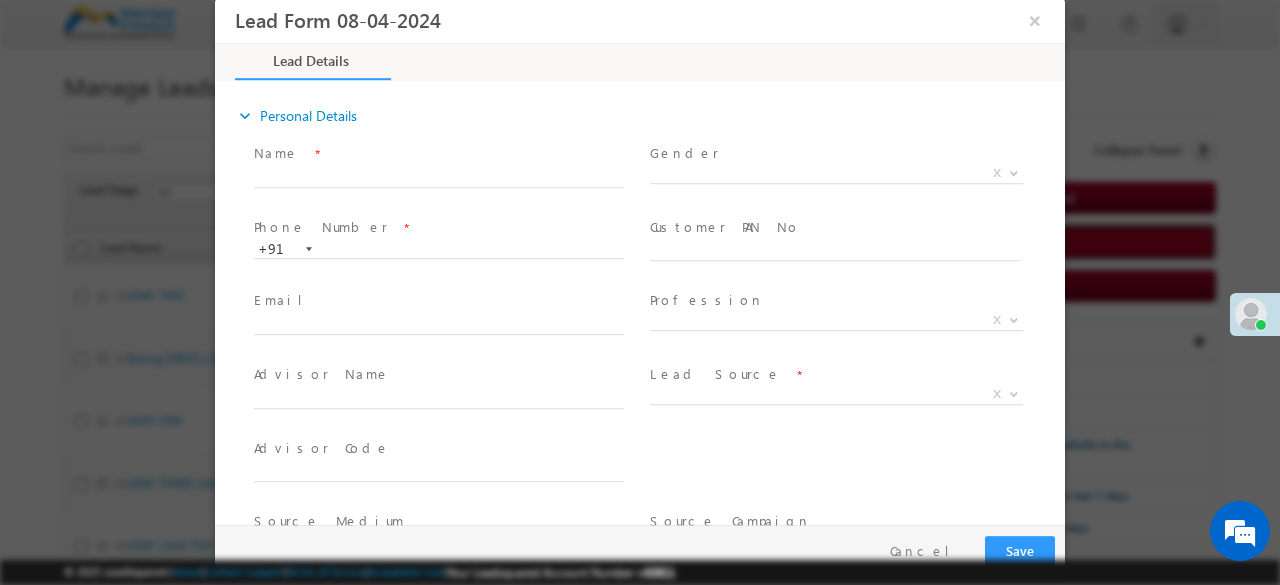 type on "MM/DD/YY HH:MM AM" 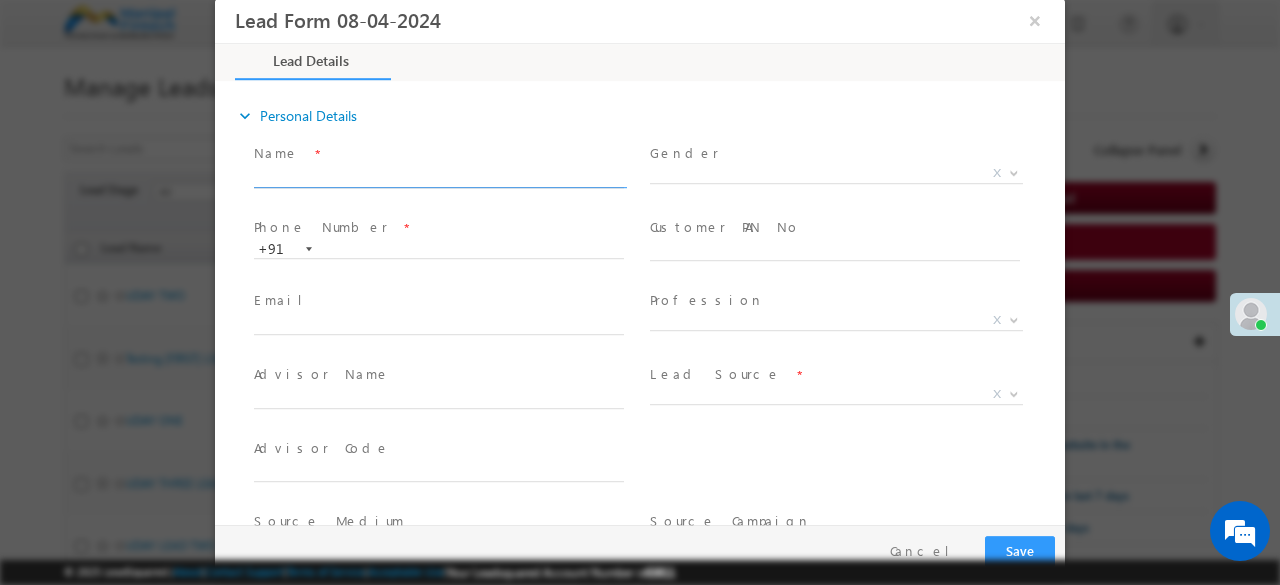click at bounding box center (439, 178) 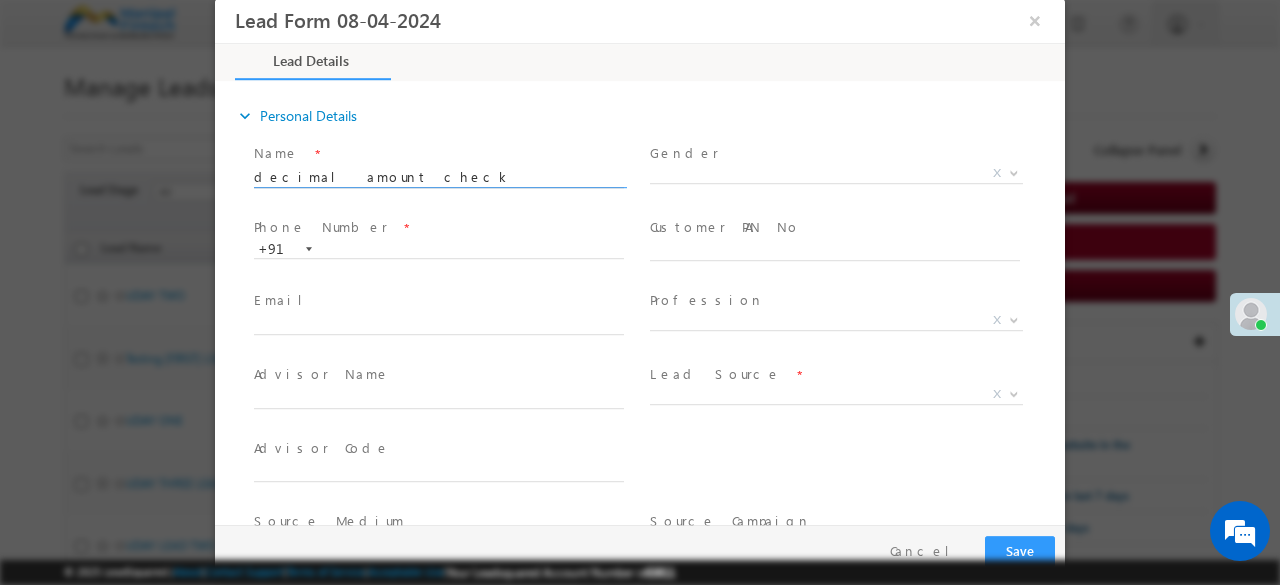 type on "decimal amount check" 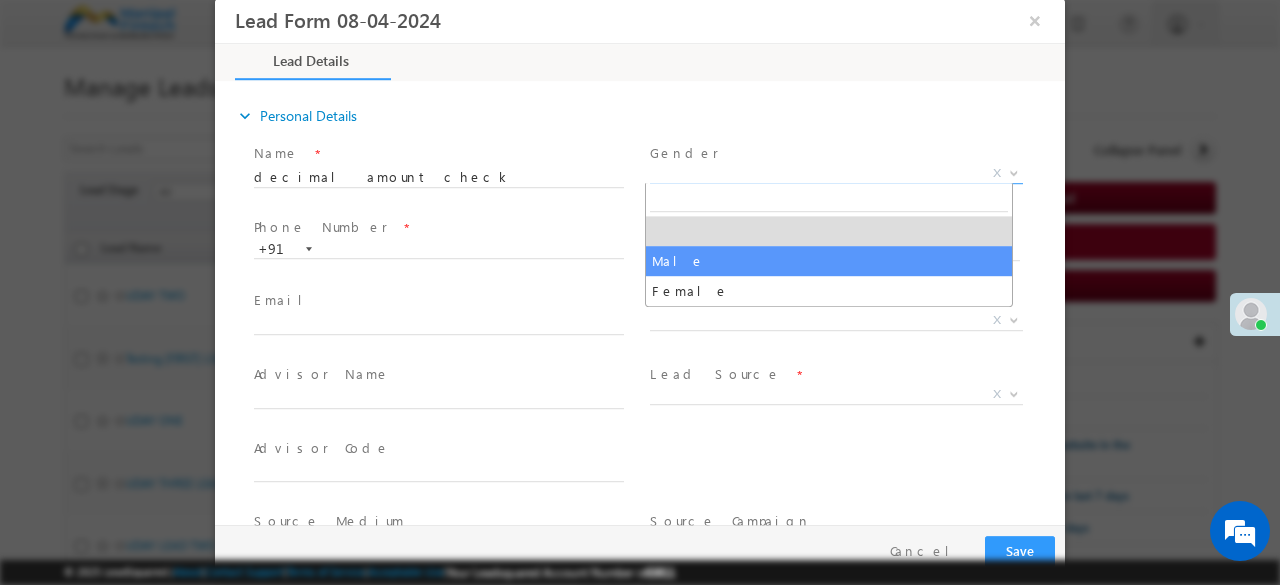 select on "Male" 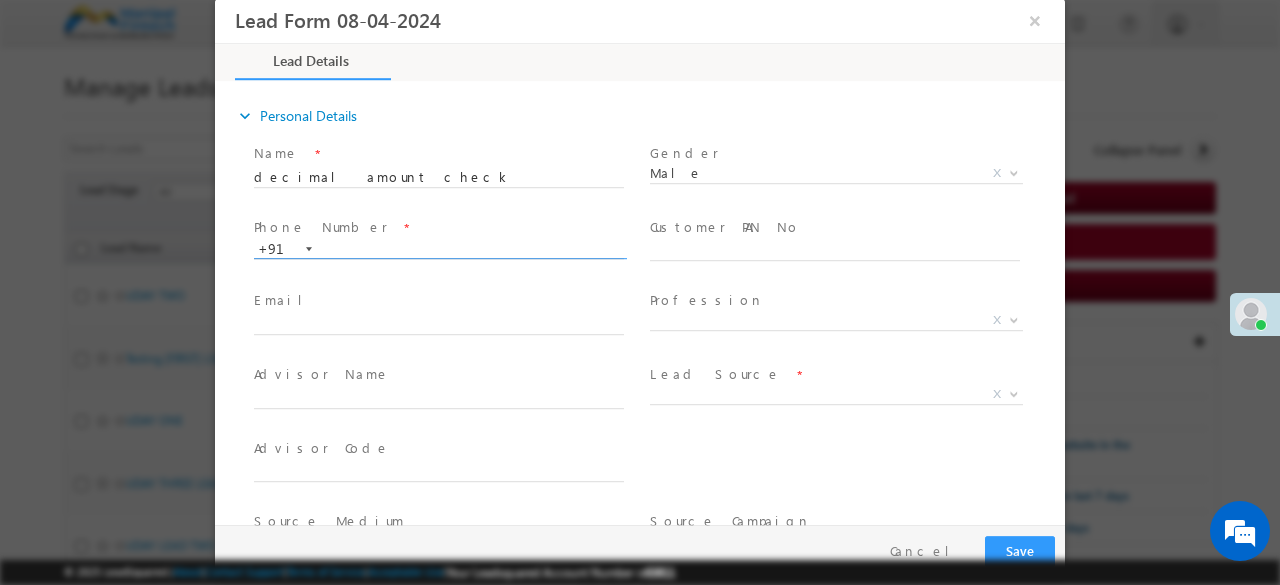 paste on "[PHONE]" 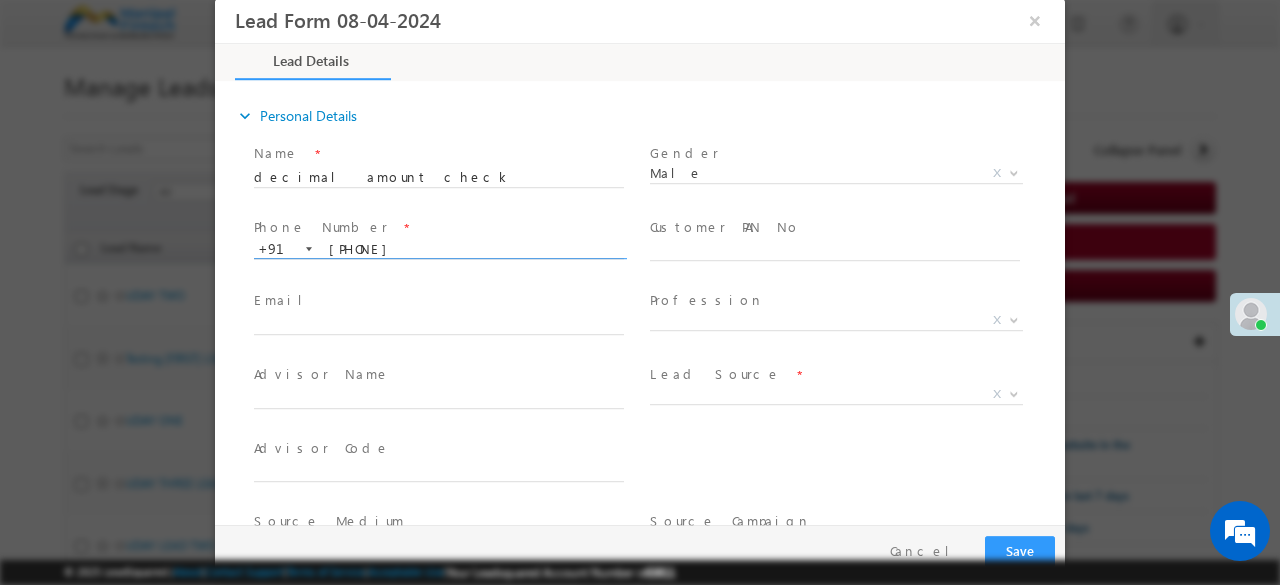 type on "[PHONE]" 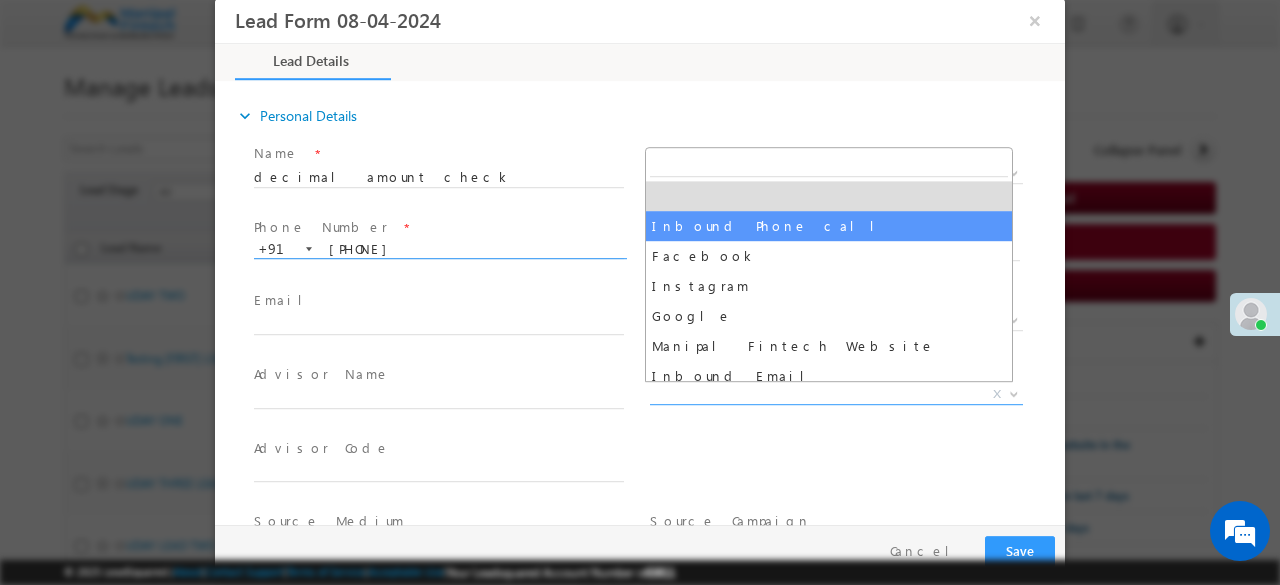 select on "Inbound Phone call" 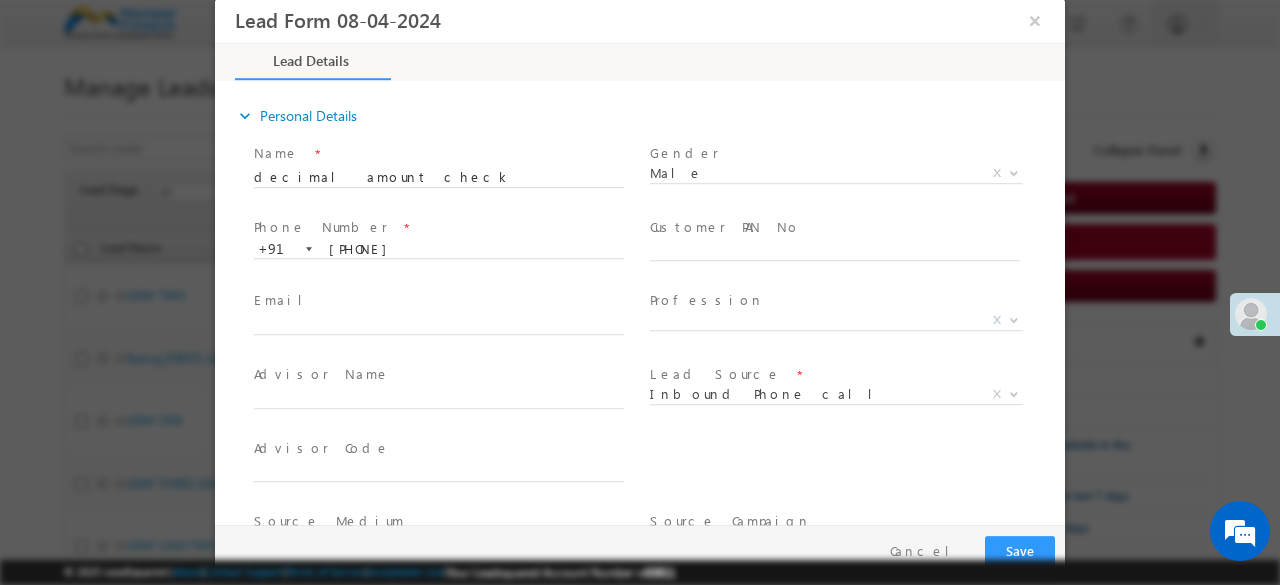 scroll, scrollTop: 240, scrollLeft: 0, axis: vertical 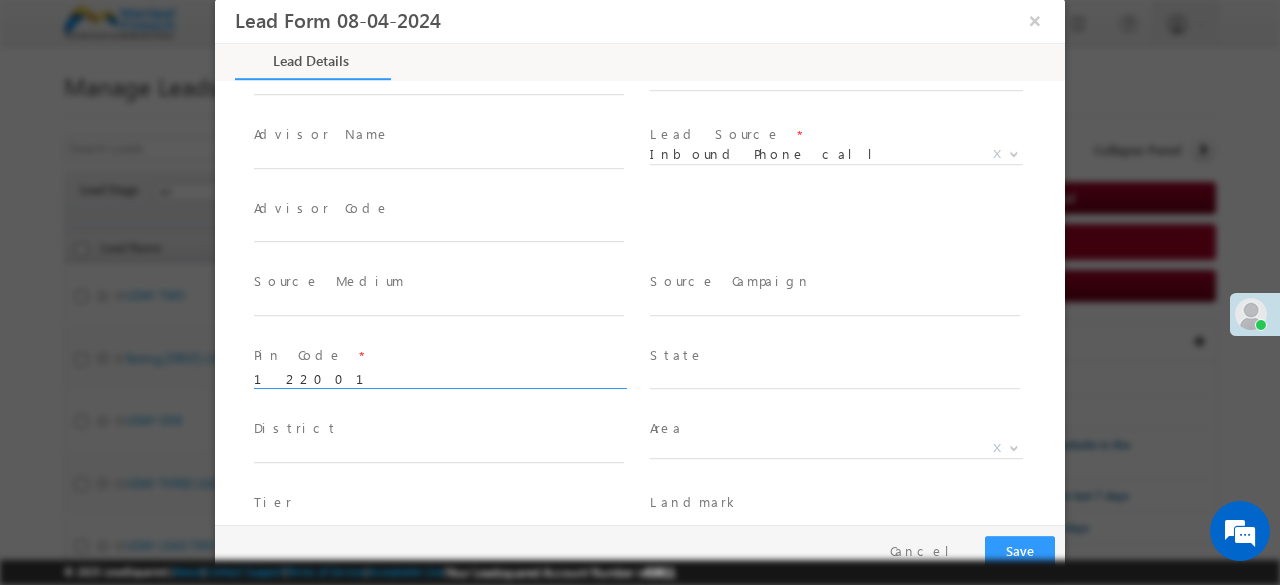 type on "122001" 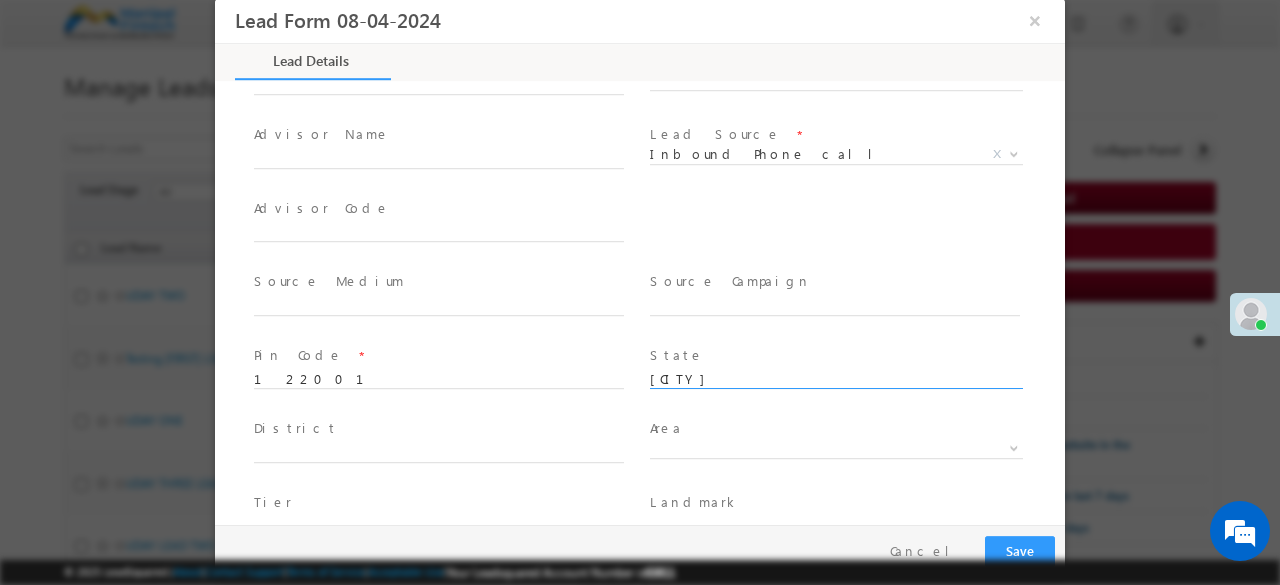 type on "Haryana" 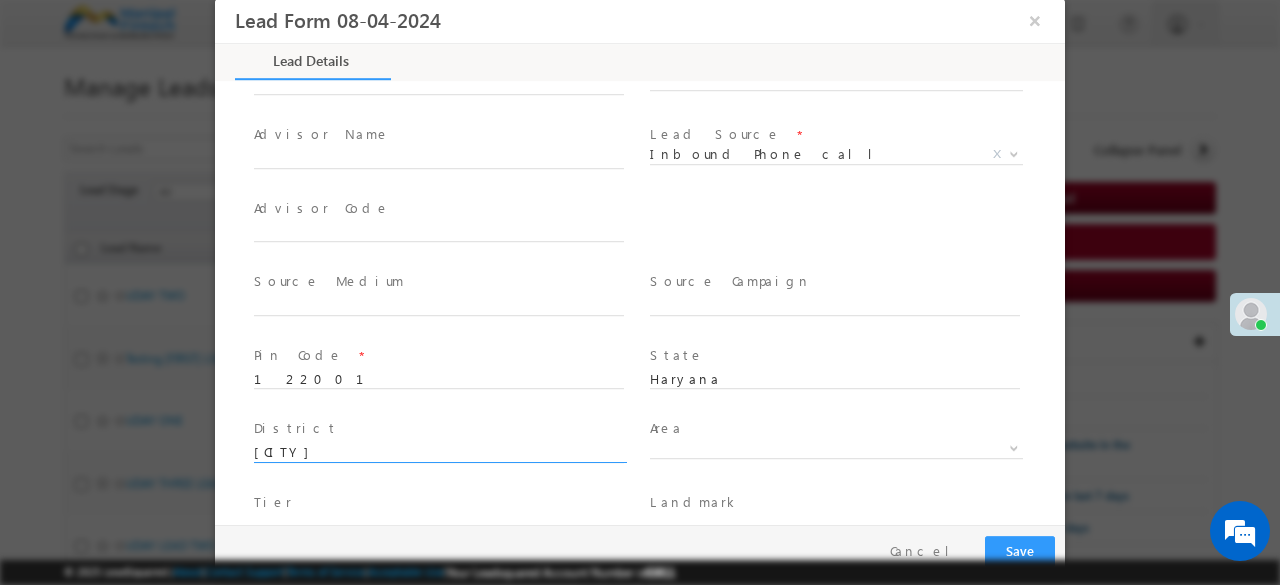 type on "Gurgaon" 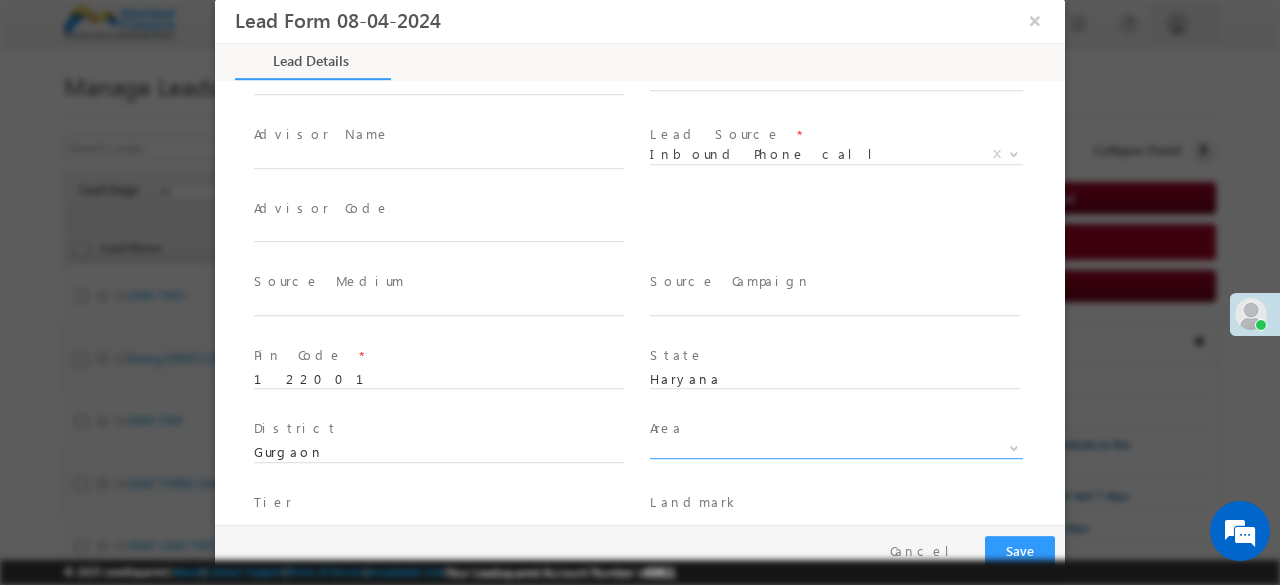 scroll, scrollTop: 250, scrollLeft: 0, axis: vertical 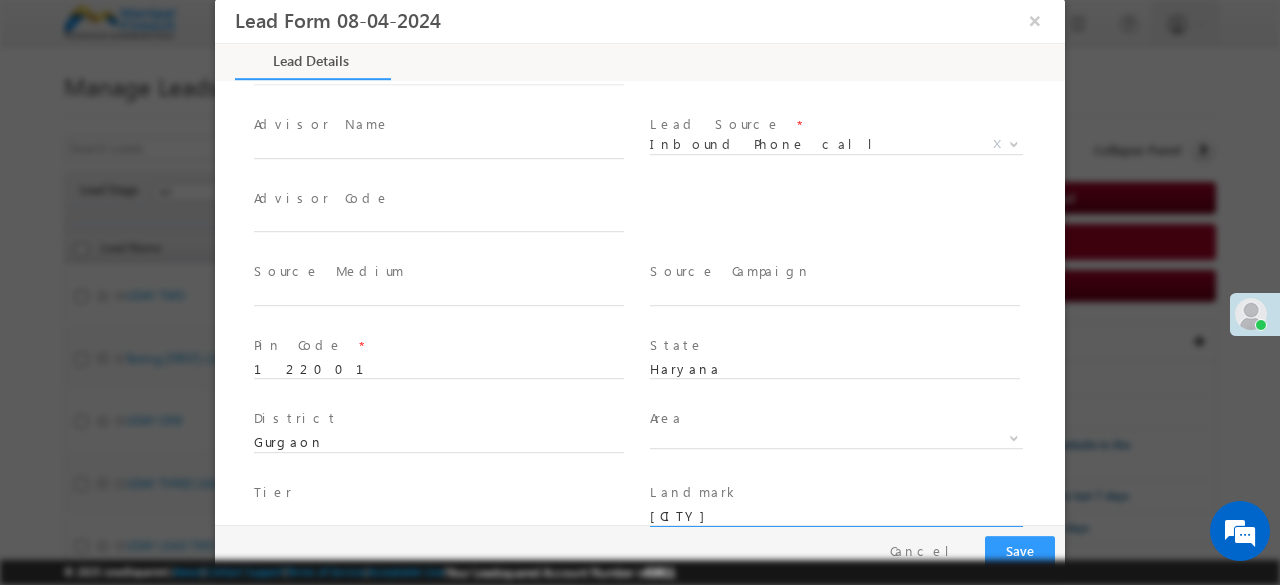 type on "[CITY]" 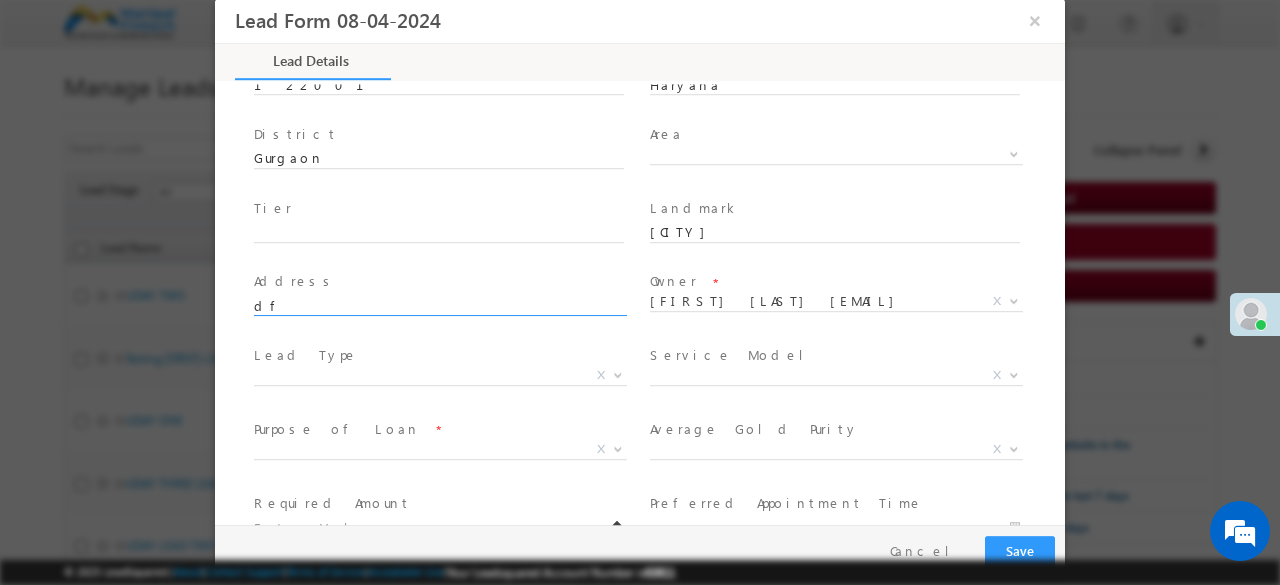 type on "d" 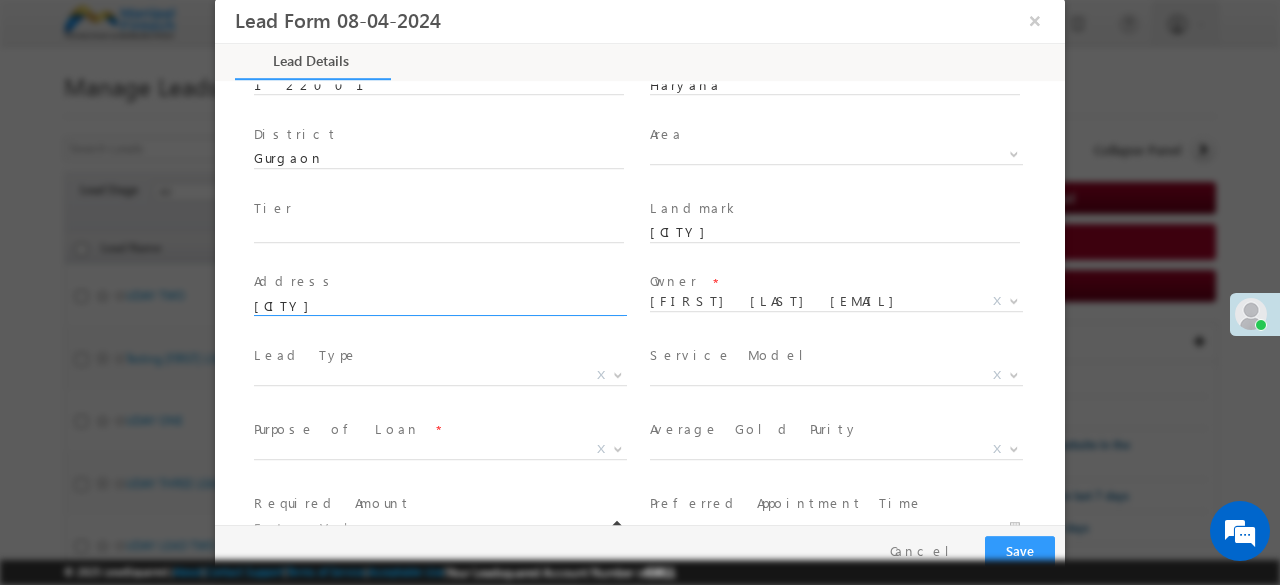 type on "[CITY]" 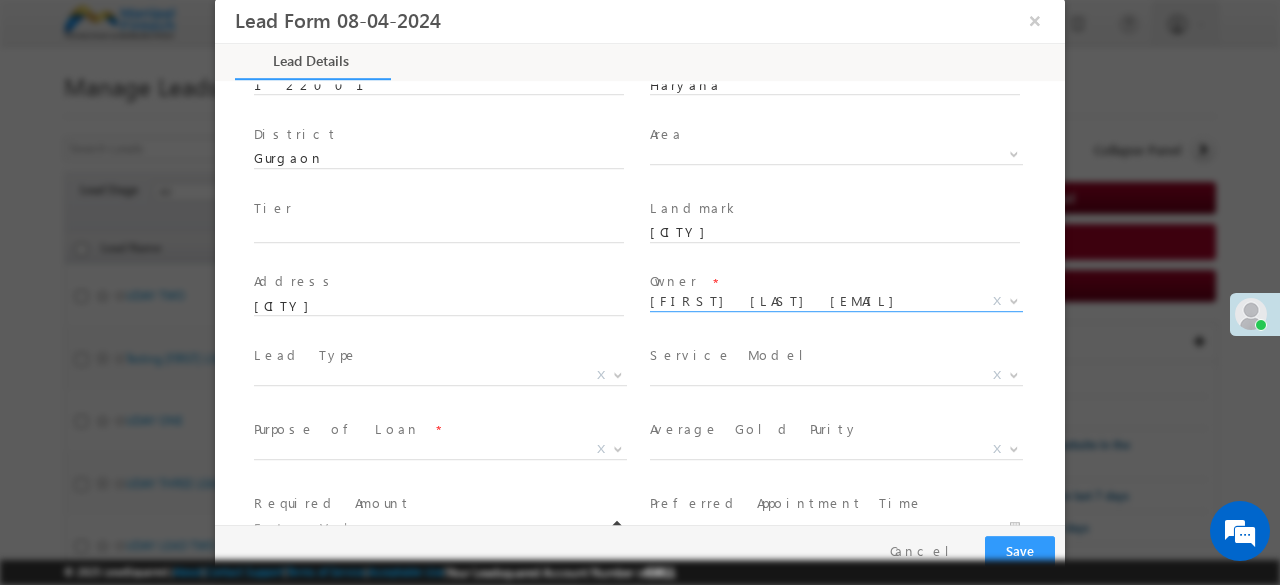 scroll, scrollTop: 574, scrollLeft: 0, axis: vertical 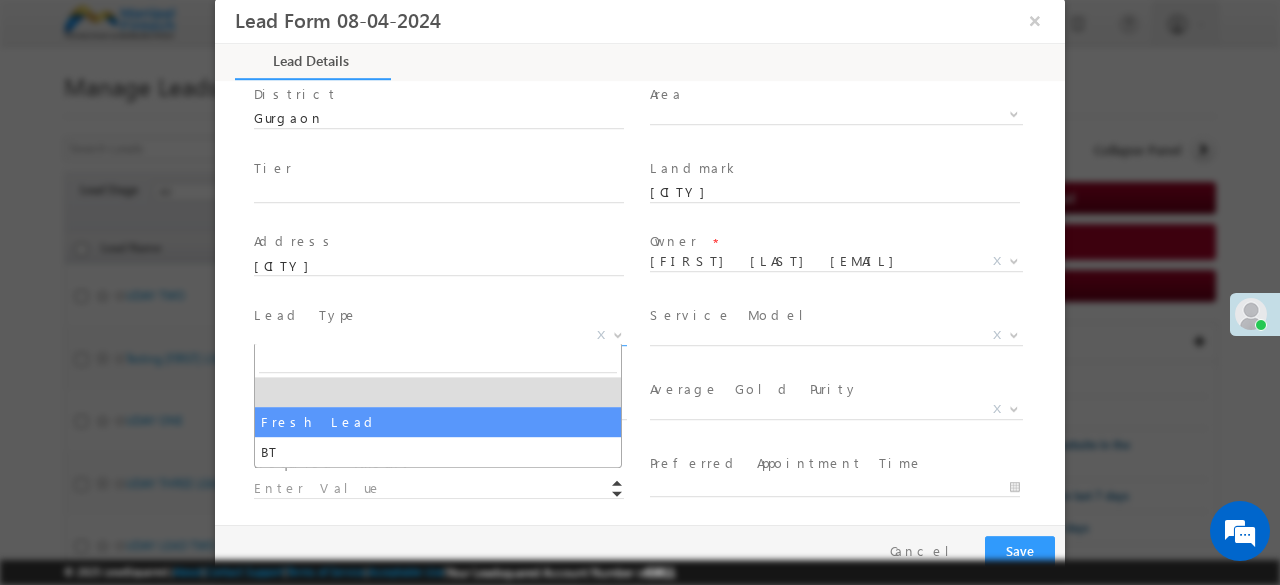 select on "Fresh Lead" 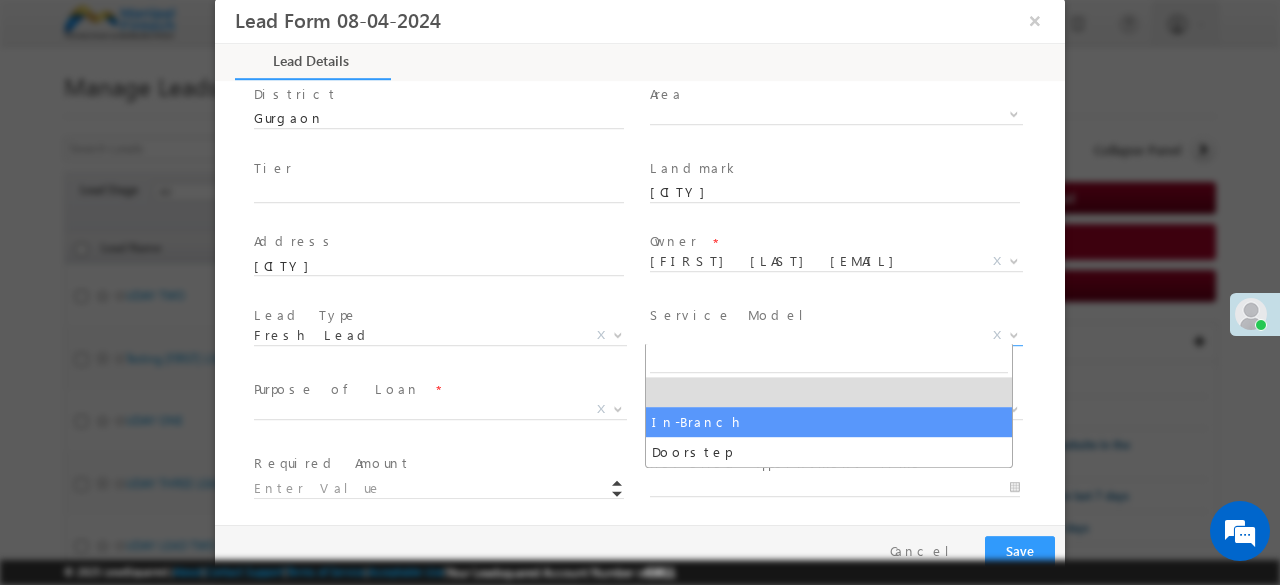 select on "In-Branch" 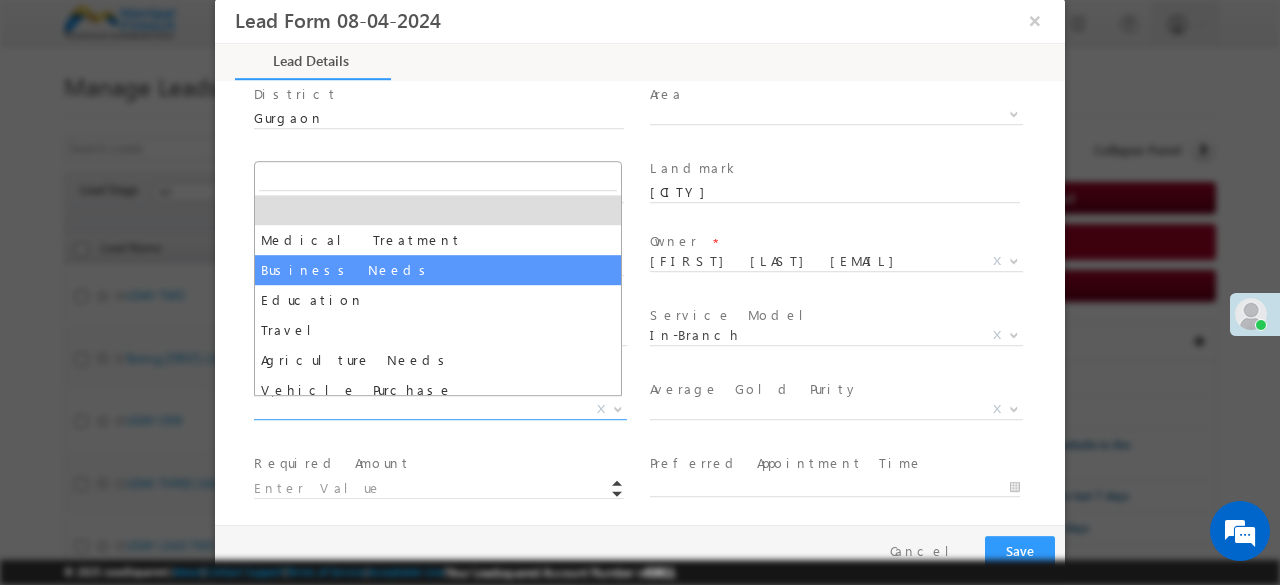select on "Business Needs" 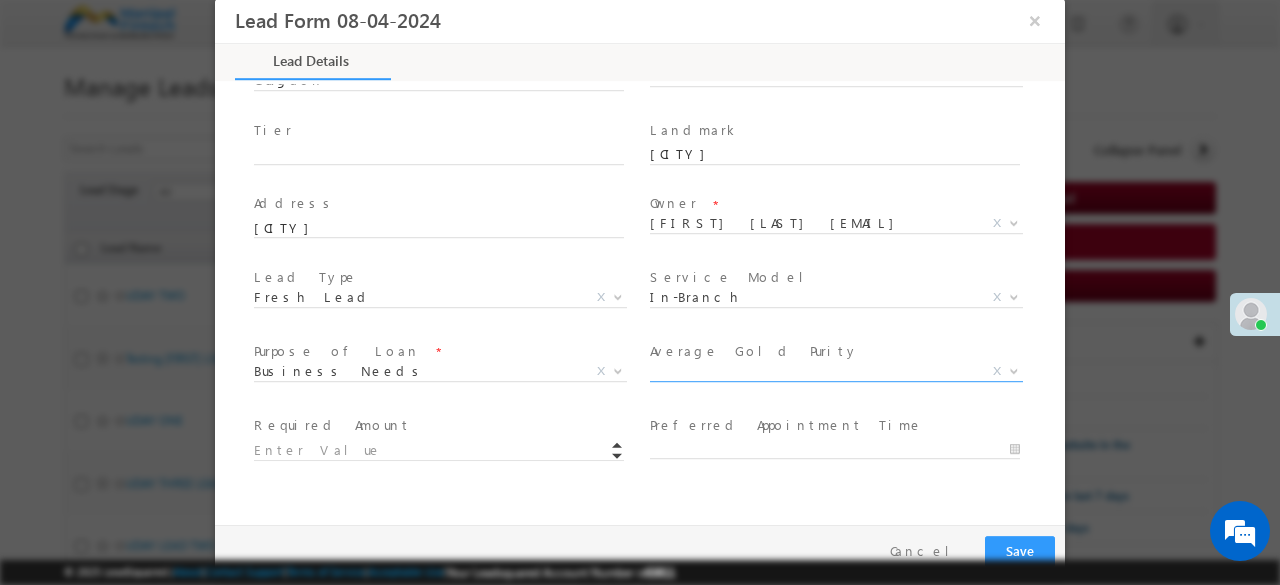scroll, scrollTop: 614, scrollLeft: 0, axis: vertical 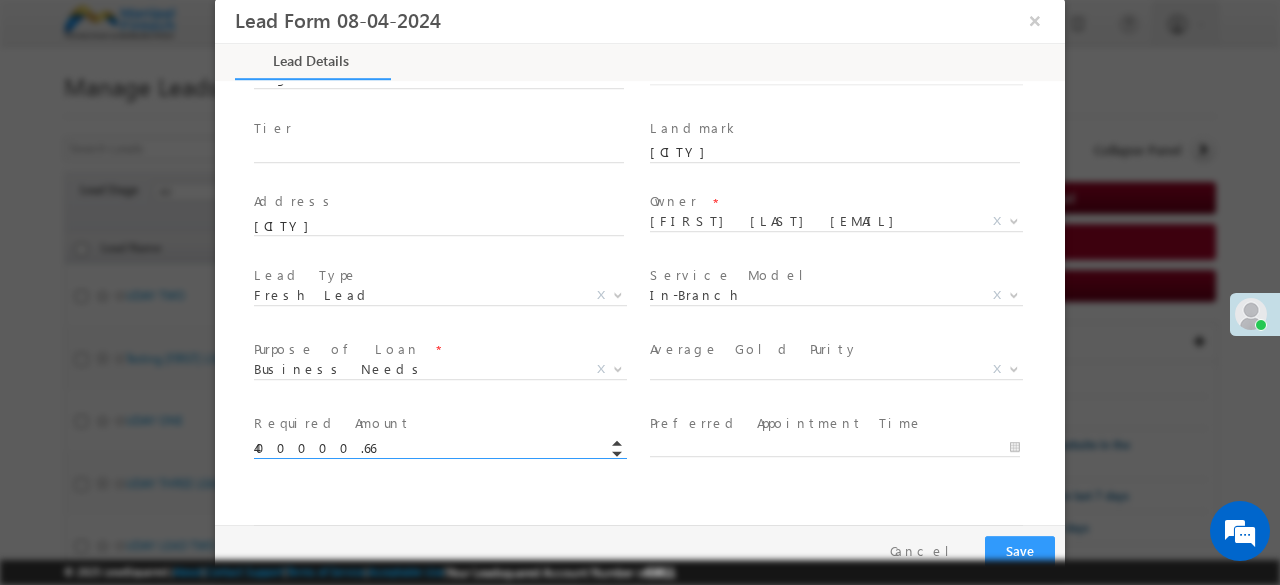 type on "400000.66" 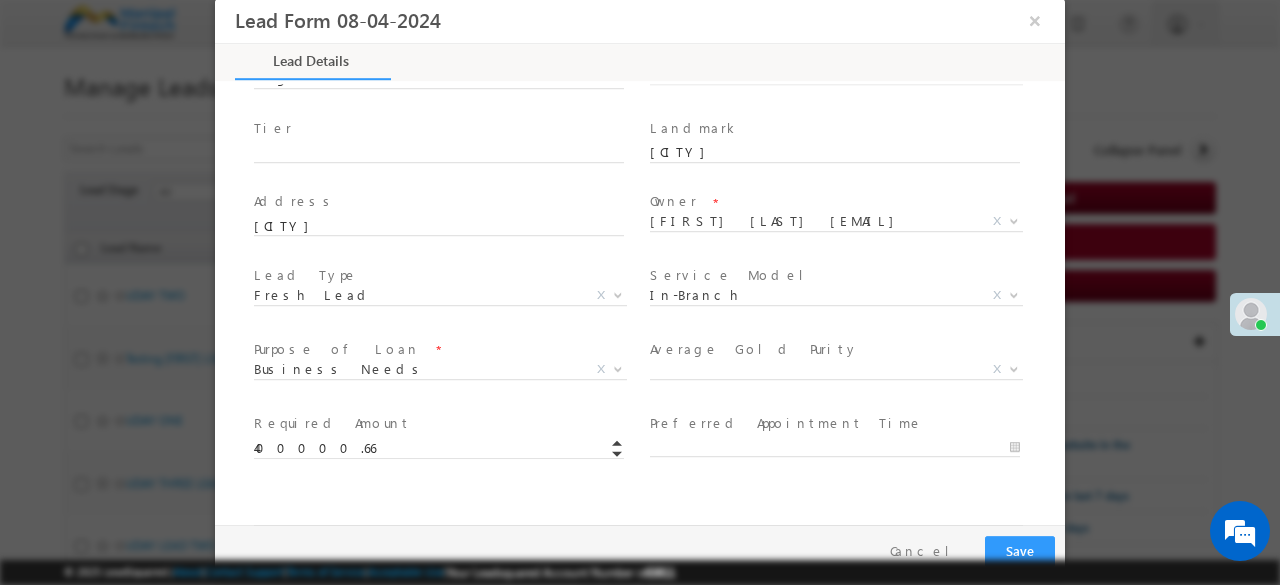 type 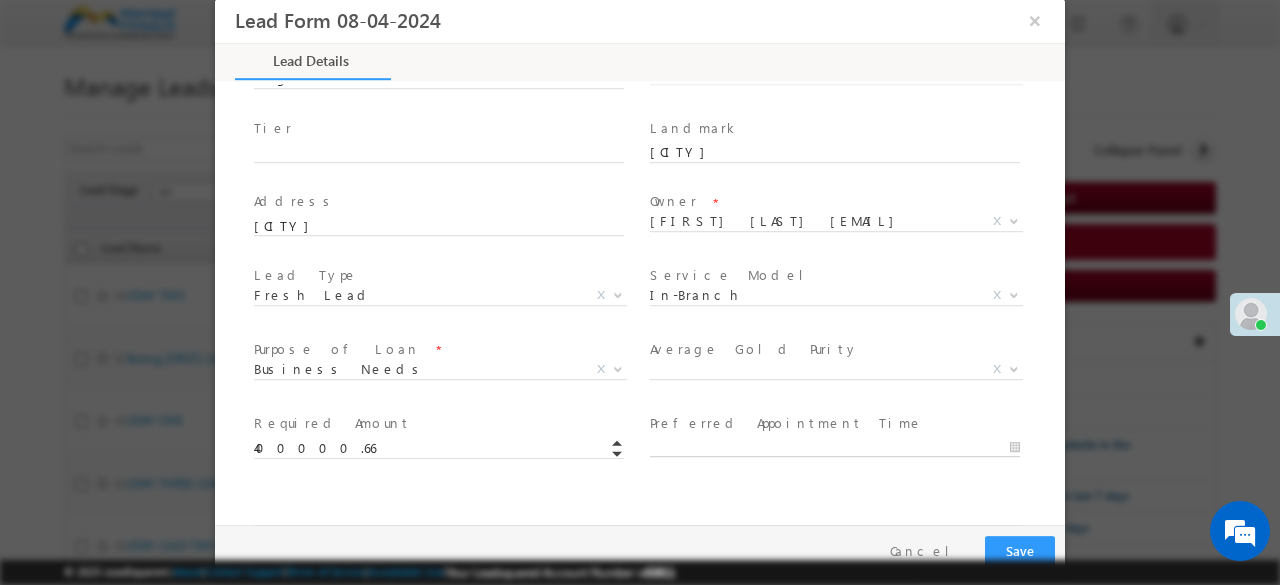 type on "MM/DD/YY HH:MM AM" 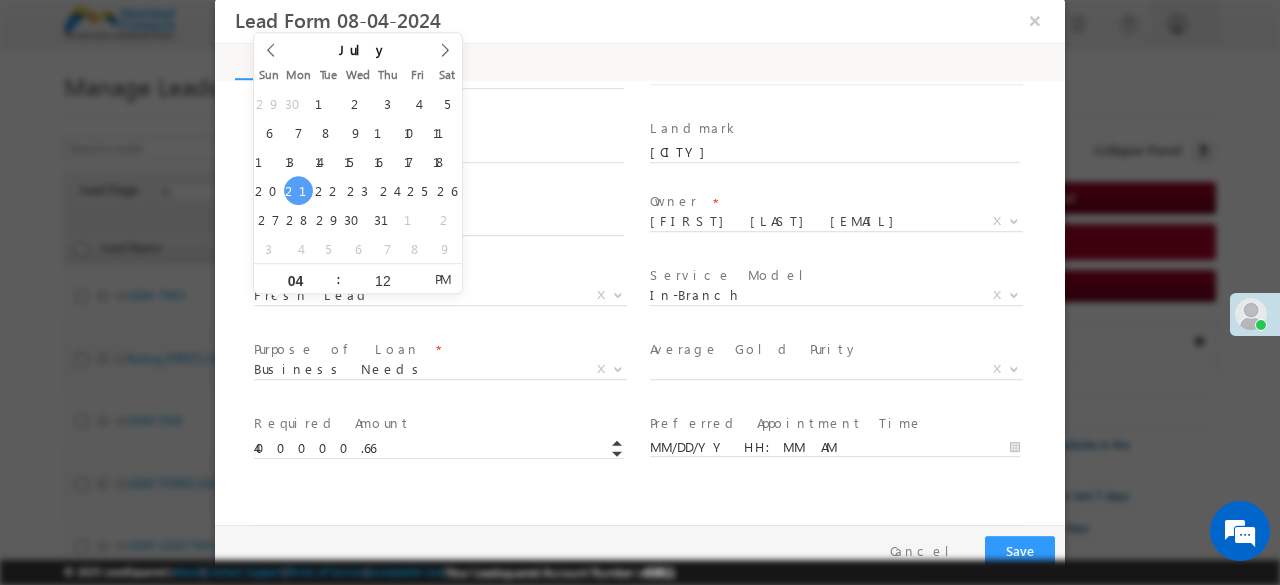 scroll, scrollTop: 902, scrollLeft: 0, axis: vertical 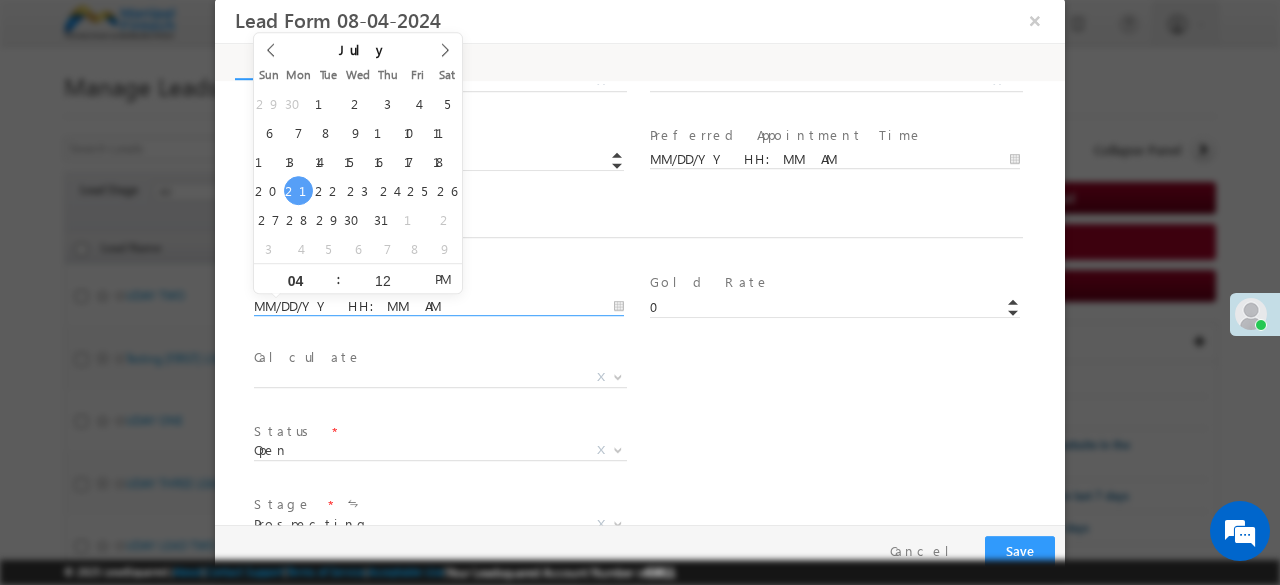 type 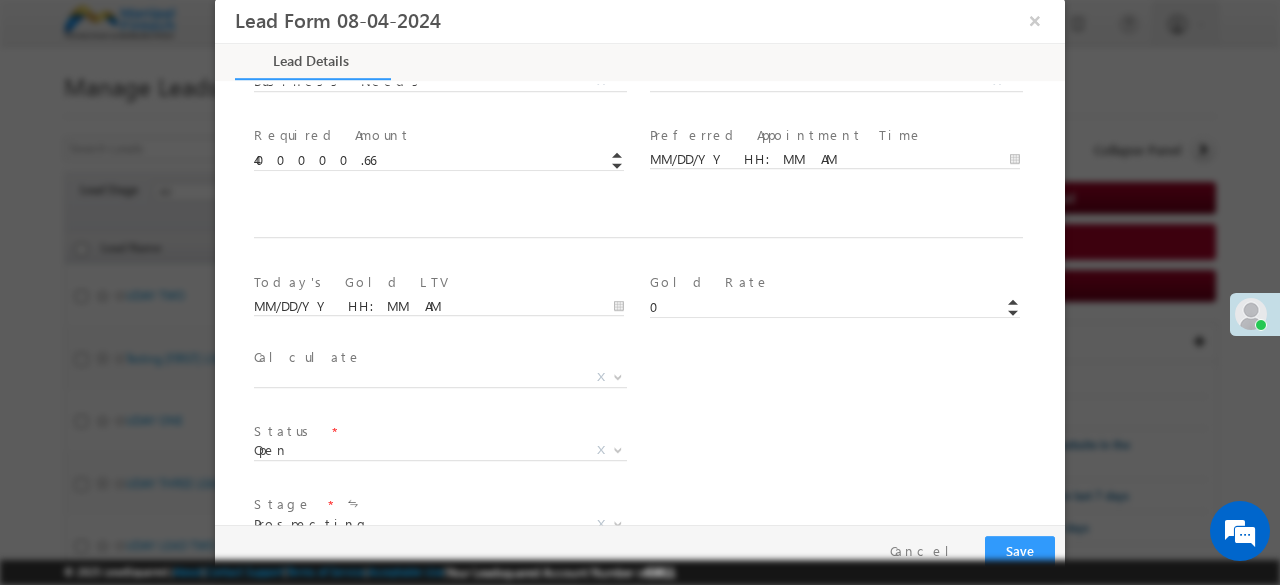 type 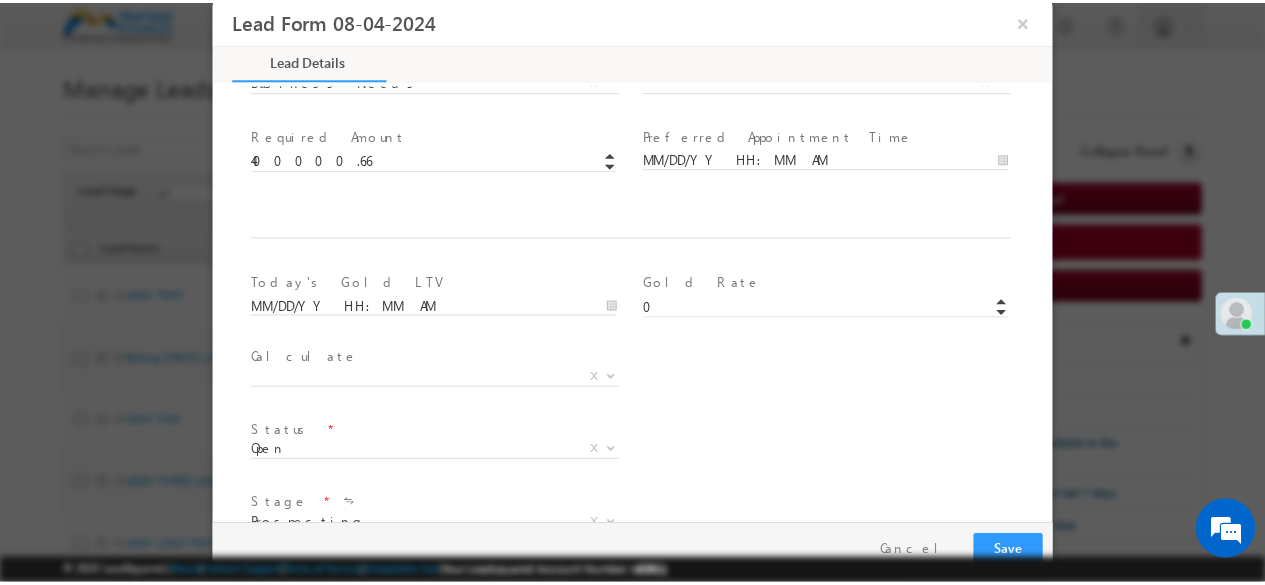 scroll, scrollTop: 1092, scrollLeft: 0, axis: vertical 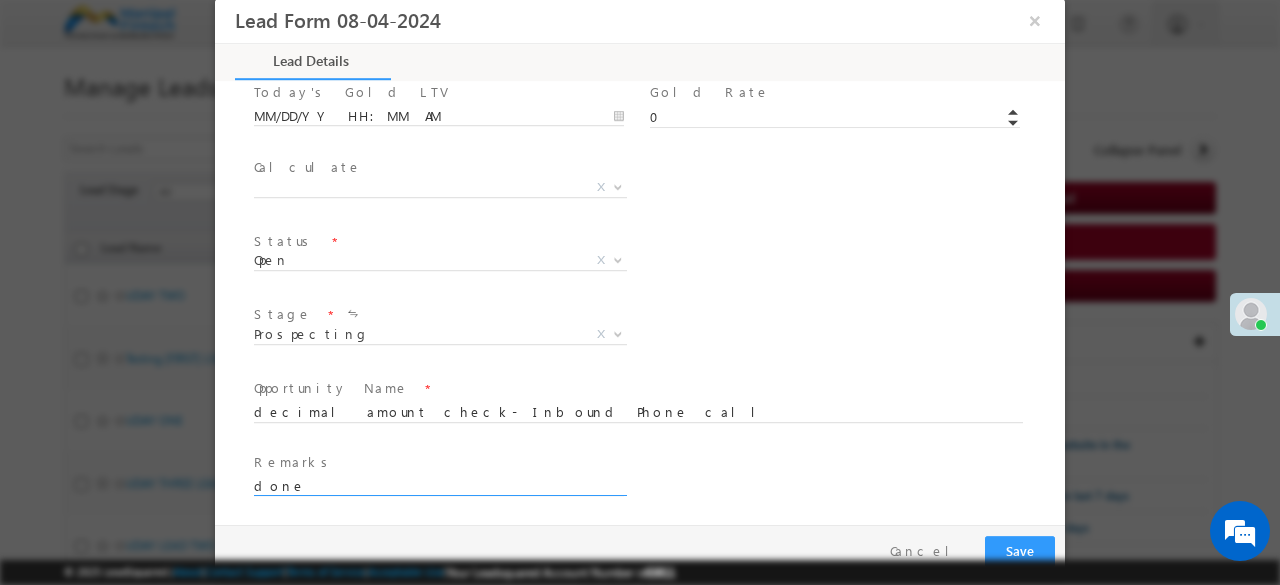 type on "done" 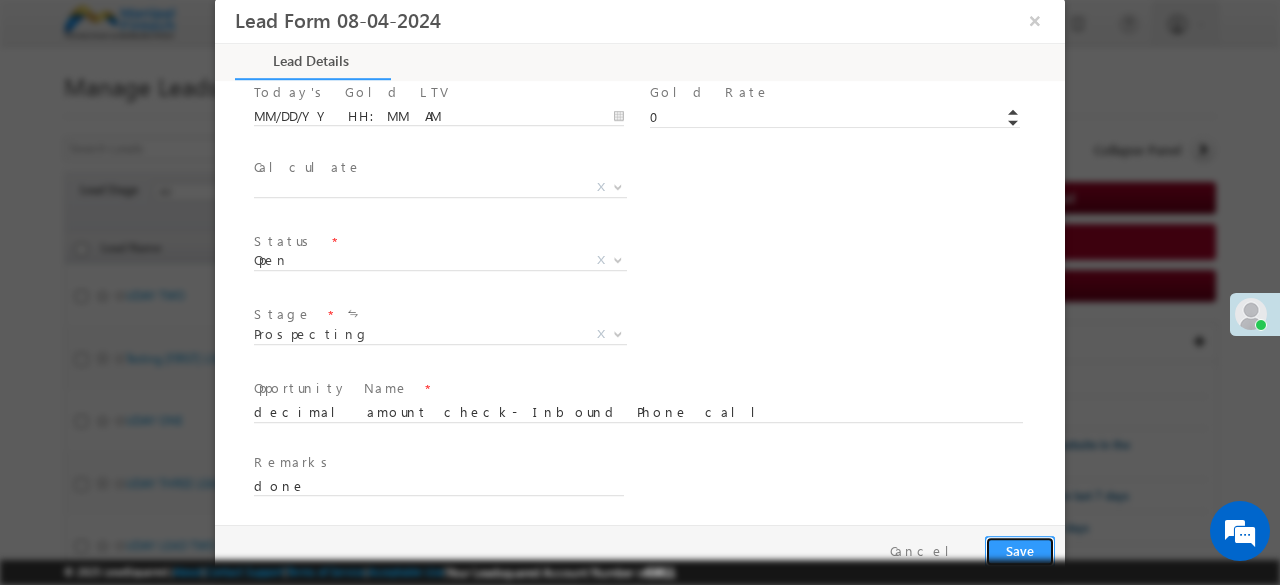type 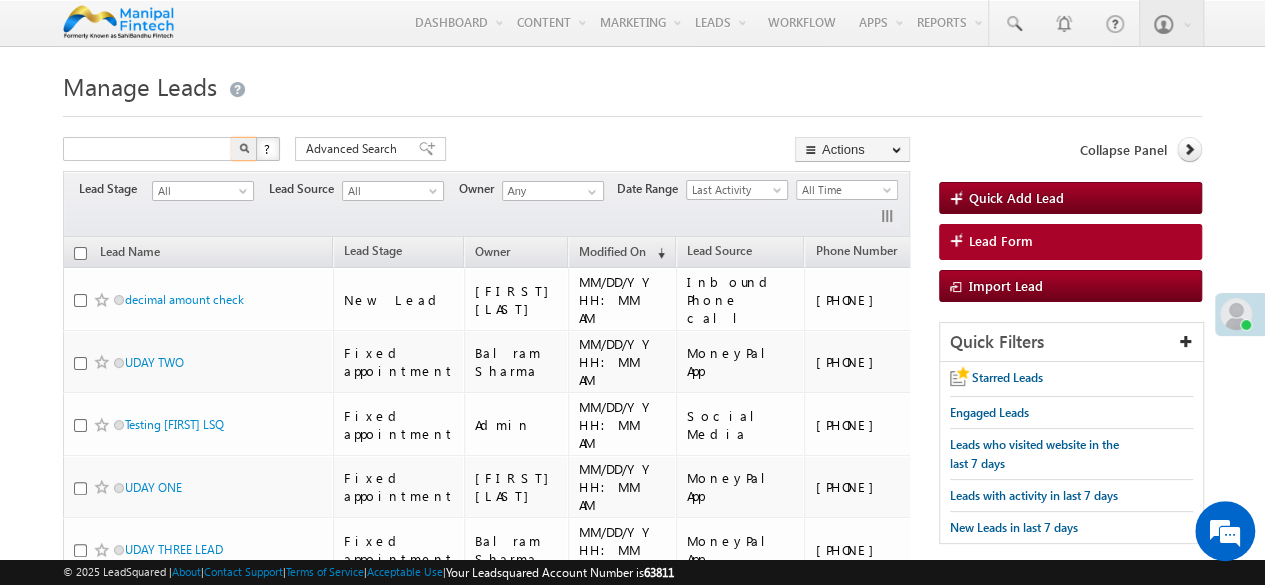 type on "Search Leads" 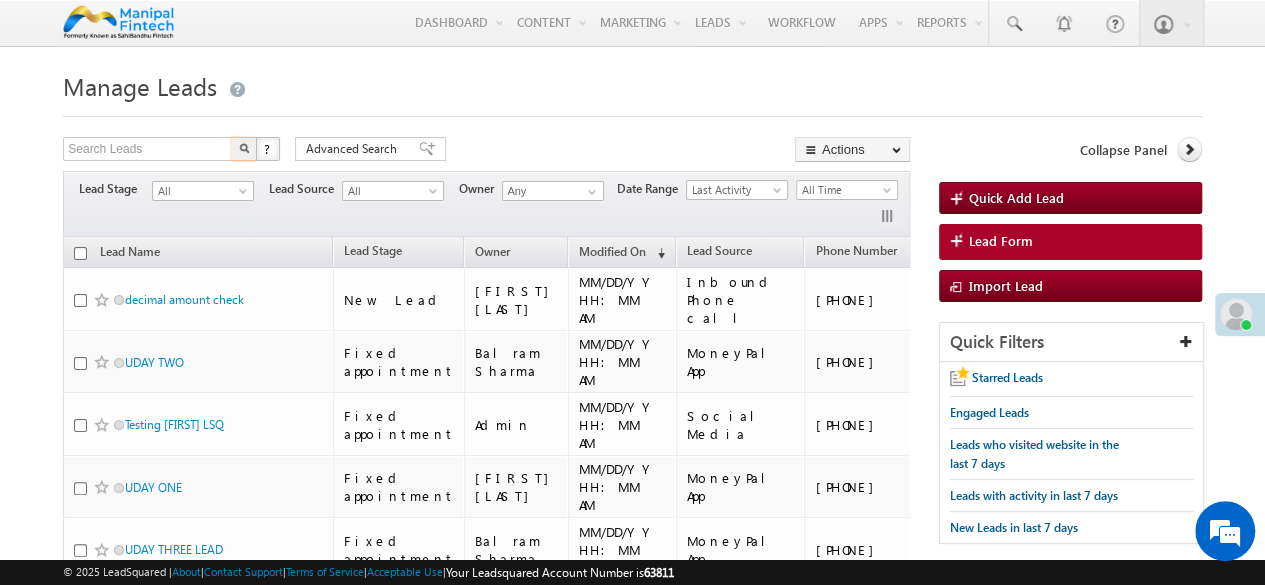 type 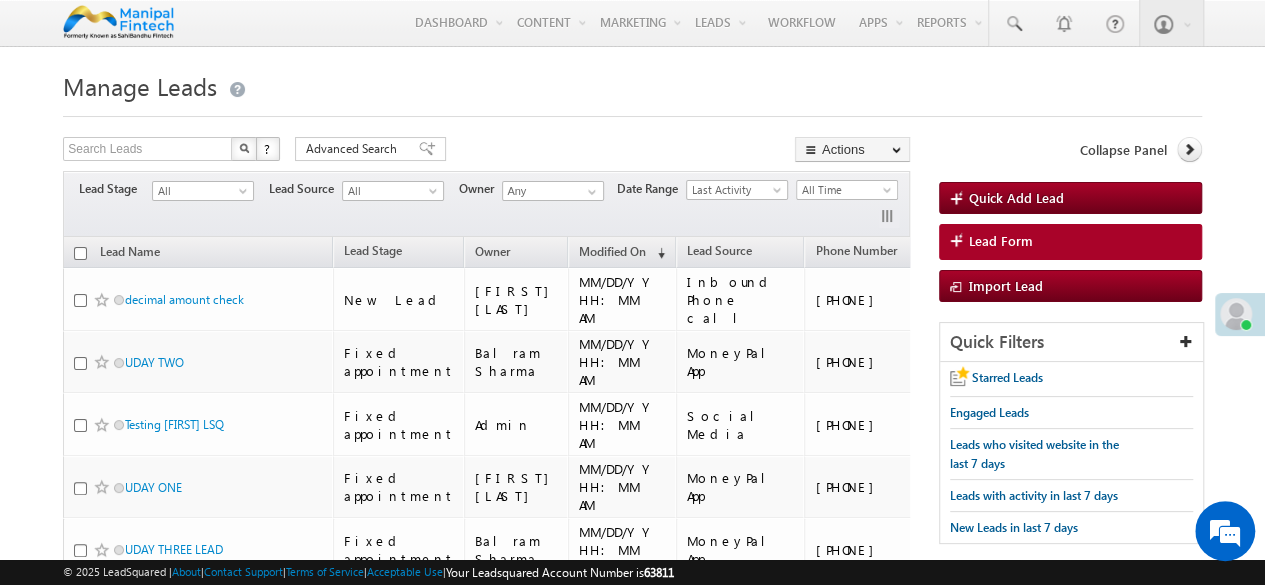 type 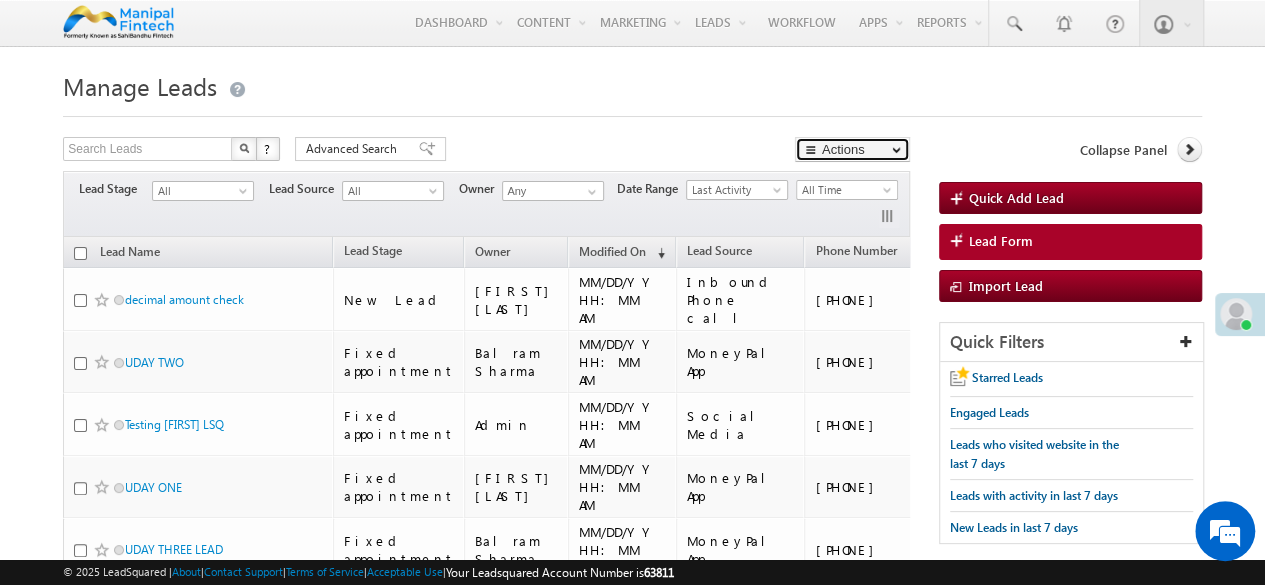type 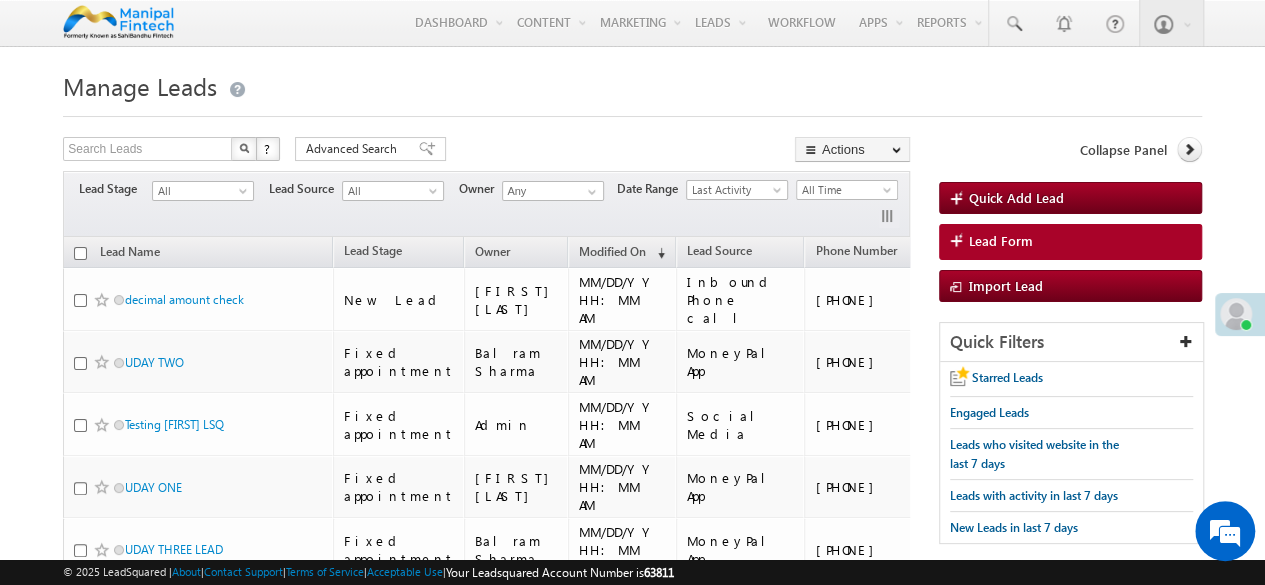 type 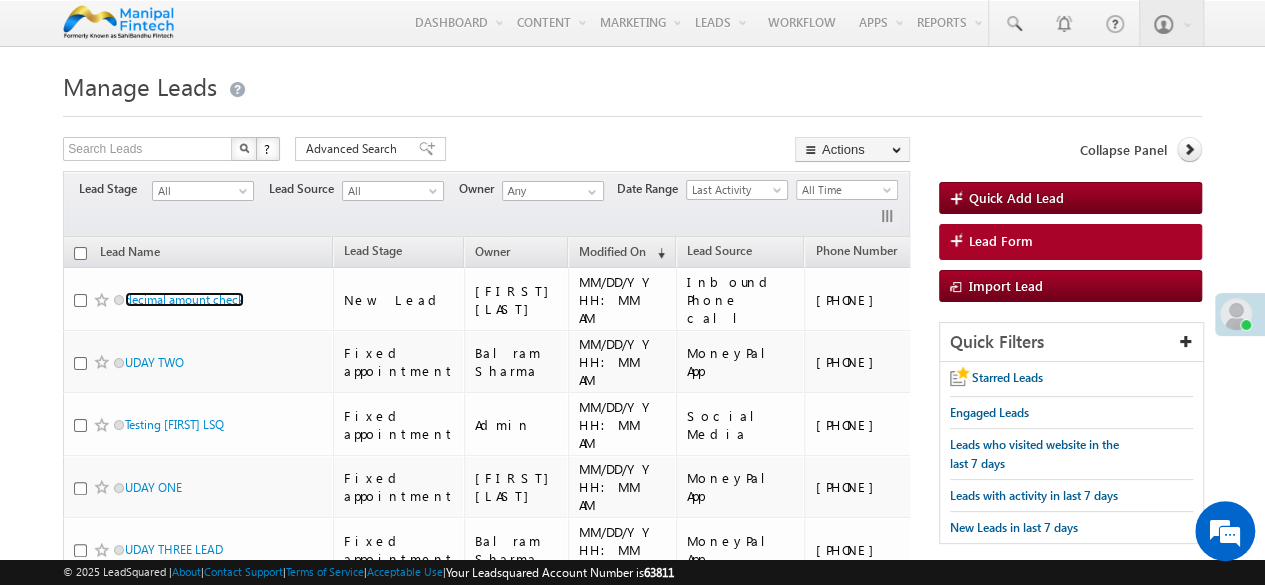 click on "decimal amount check" at bounding box center [184, 299] 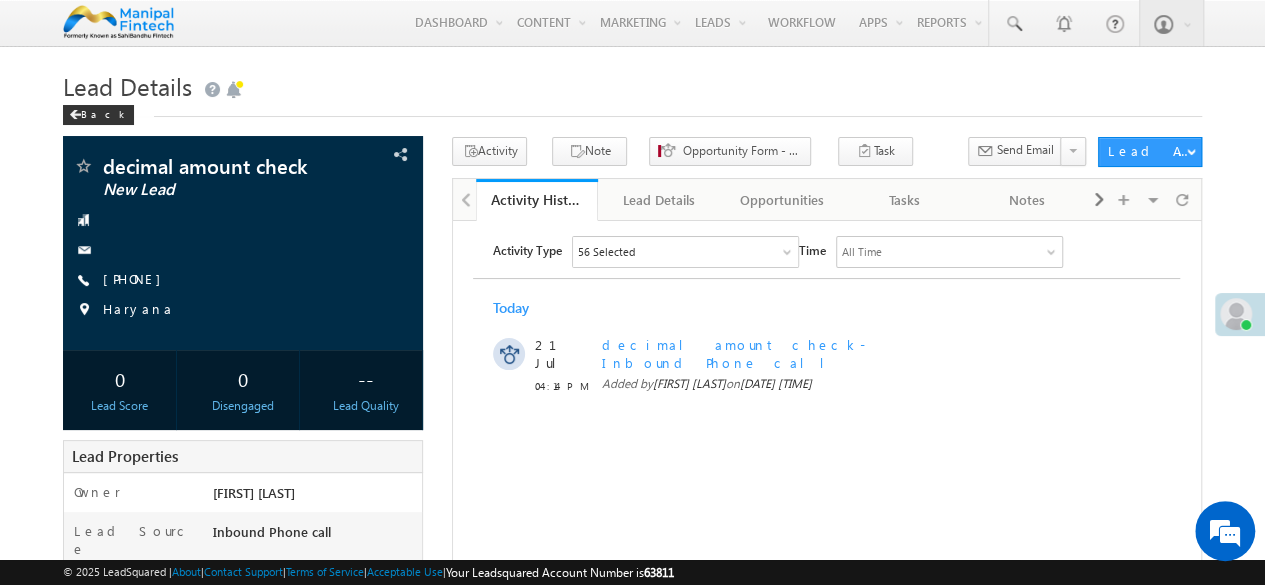 scroll, scrollTop: 0, scrollLeft: 0, axis: both 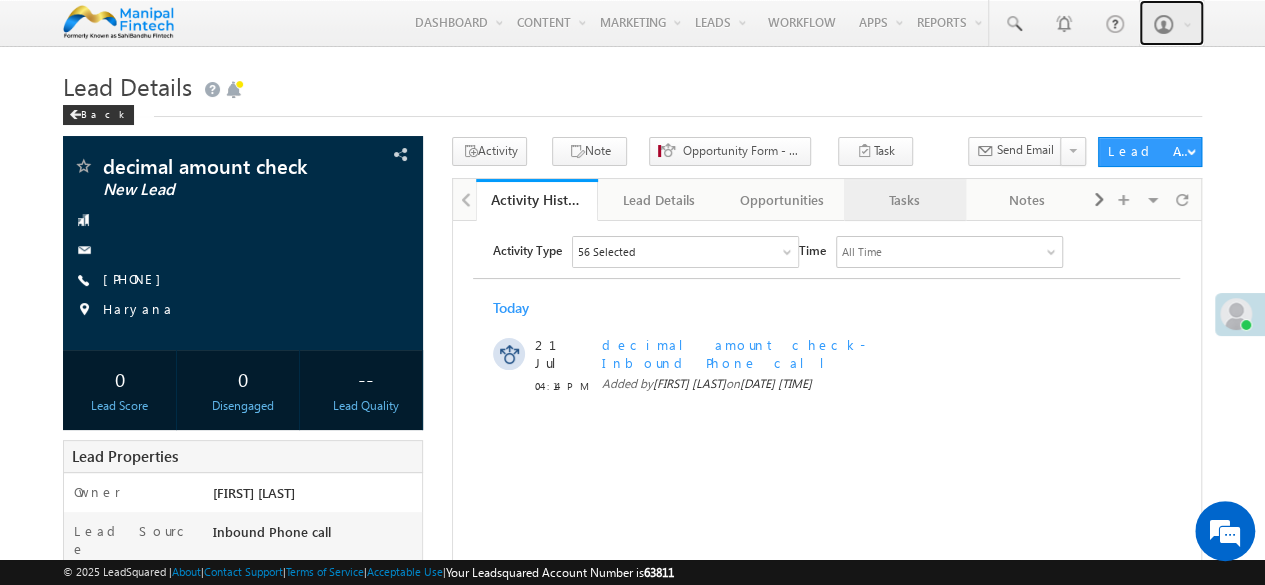 click on "Tasks" at bounding box center (905, 200) 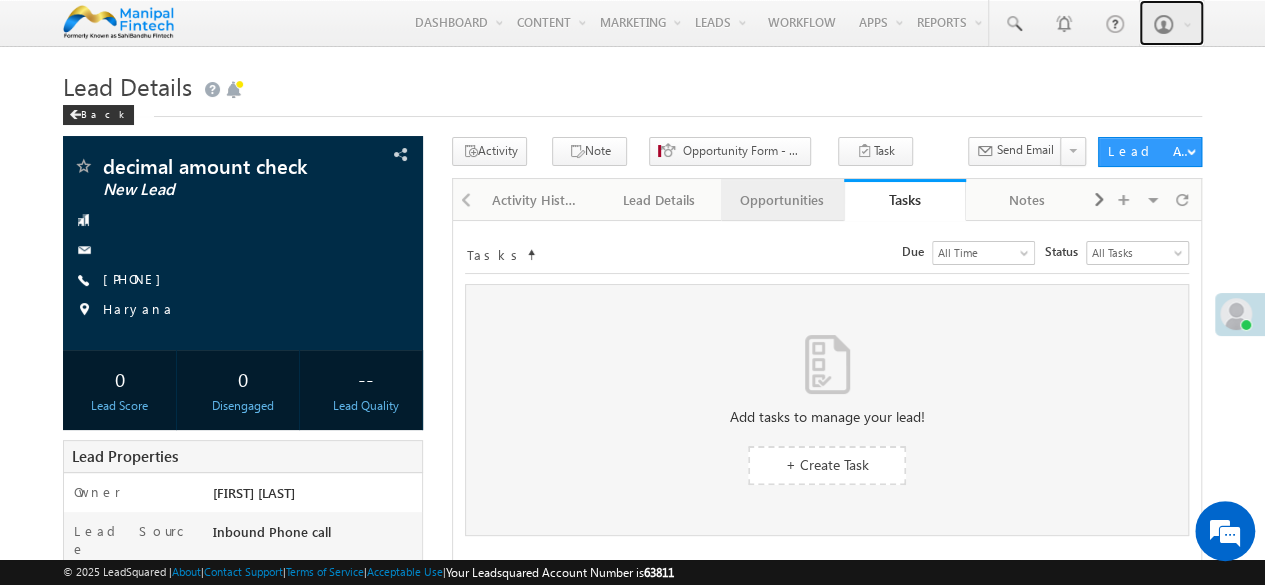 click on "Opportunities" at bounding box center [781, 200] 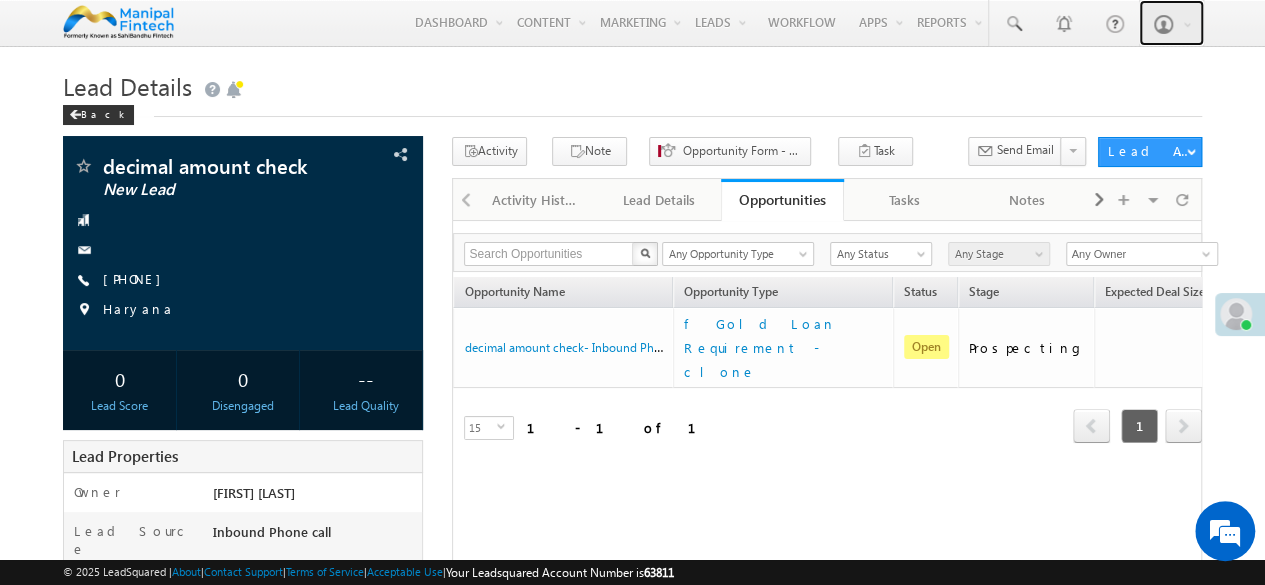 scroll, scrollTop: 0, scrollLeft: 0, axis: both 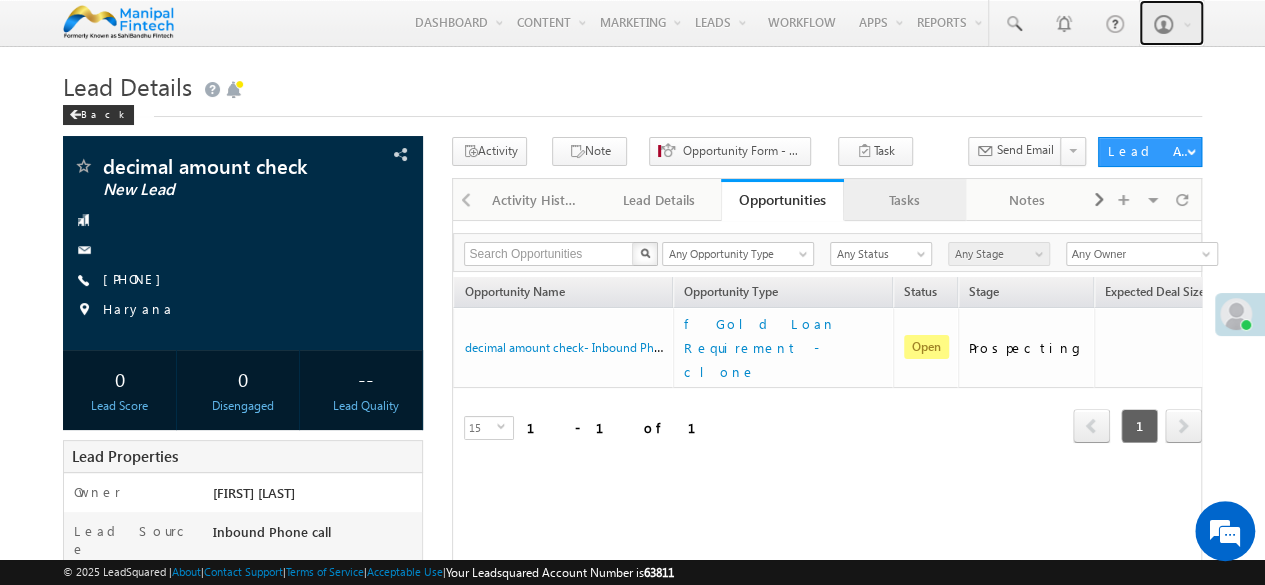 click on "Tasks" at bounding box center (904, 200) 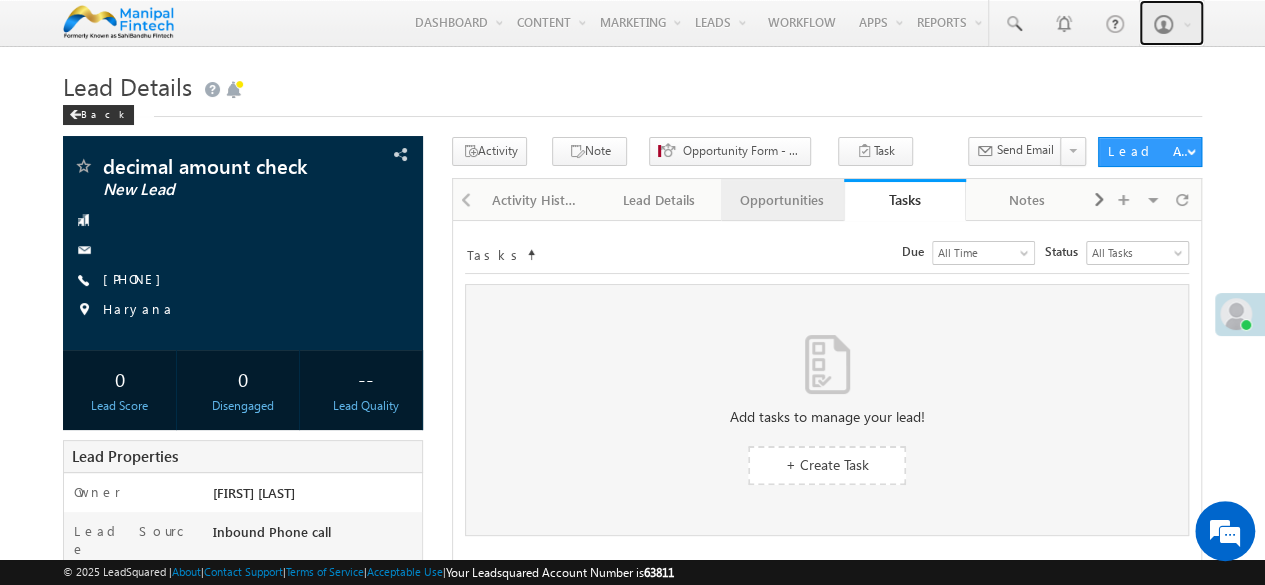 click on "Opportunities" at bounding box center [781, 200] 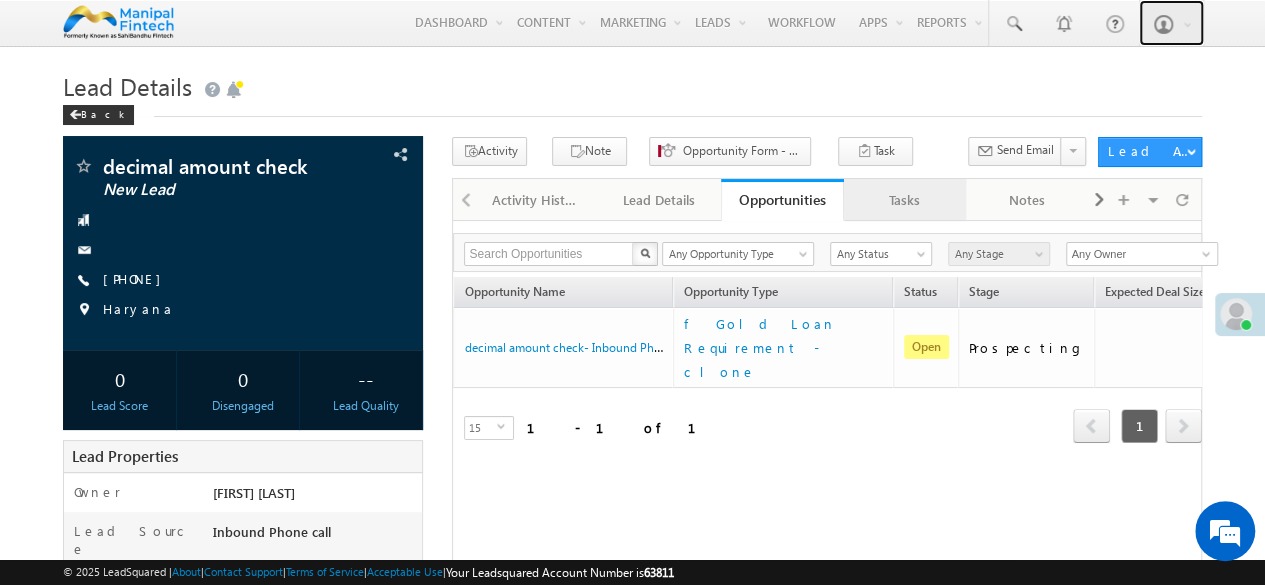 click on "Tasks" at bounding box center [904, 200] 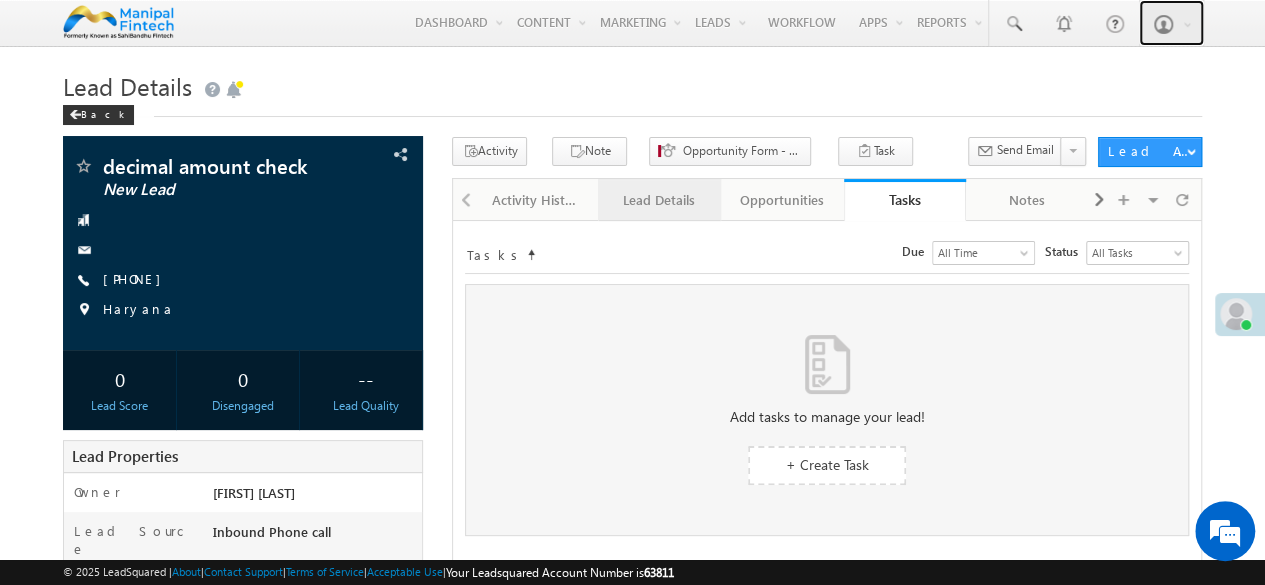 click on "Lead Details" at bounding box center (658, 200) 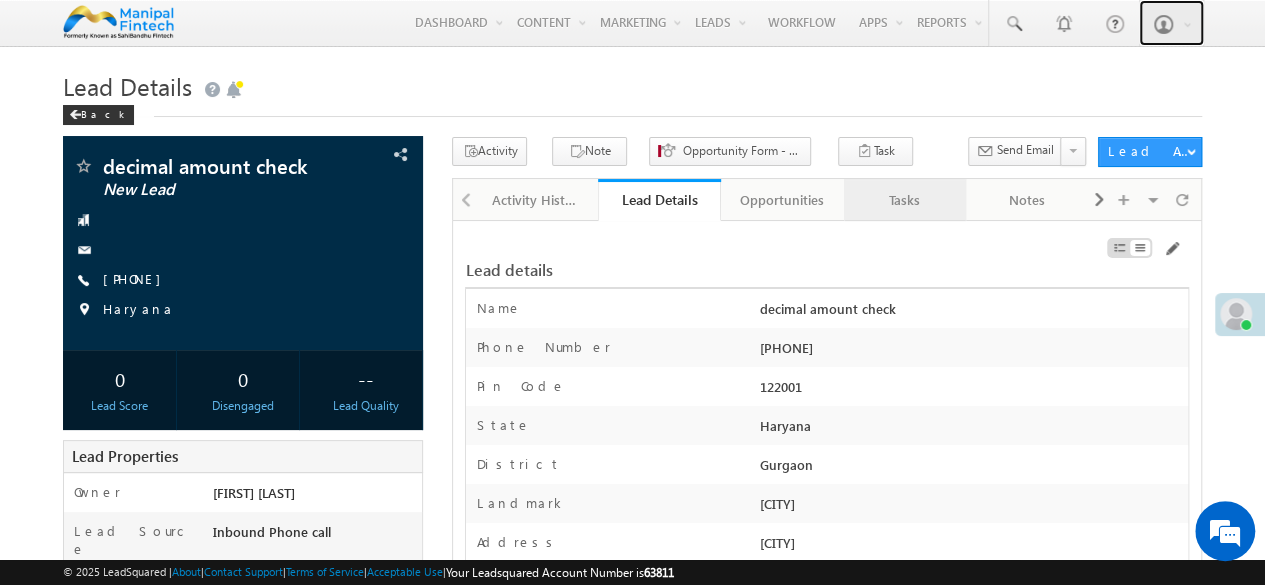 click on "Tasks" at bounding box center (904, 200) 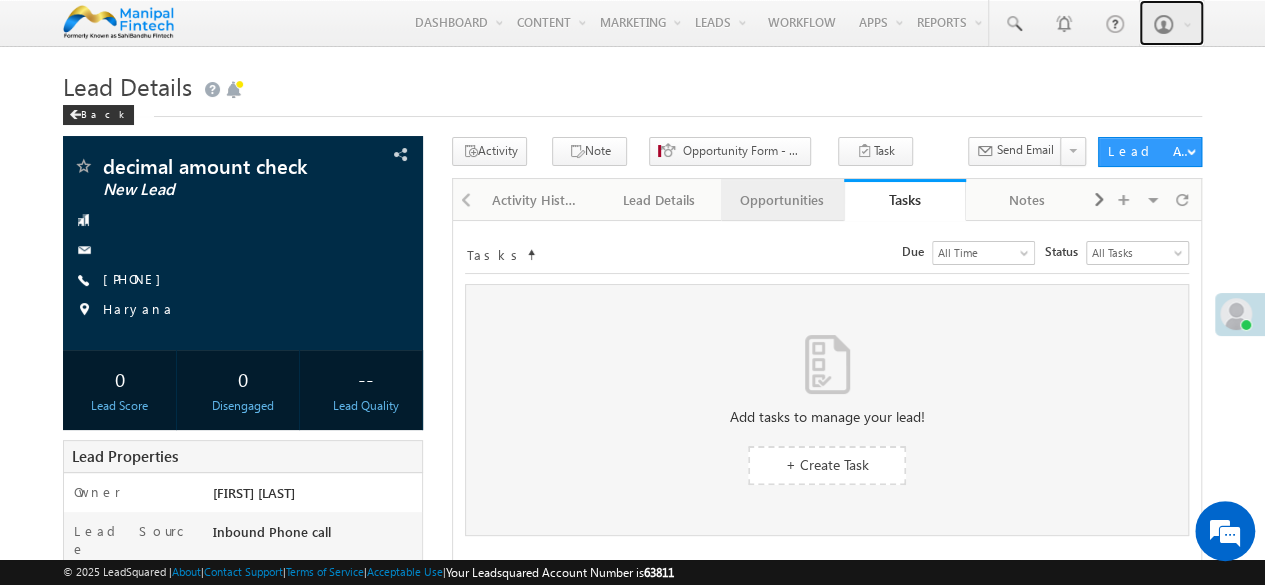 click on "Opportunities" at bounding box center (781, 200) 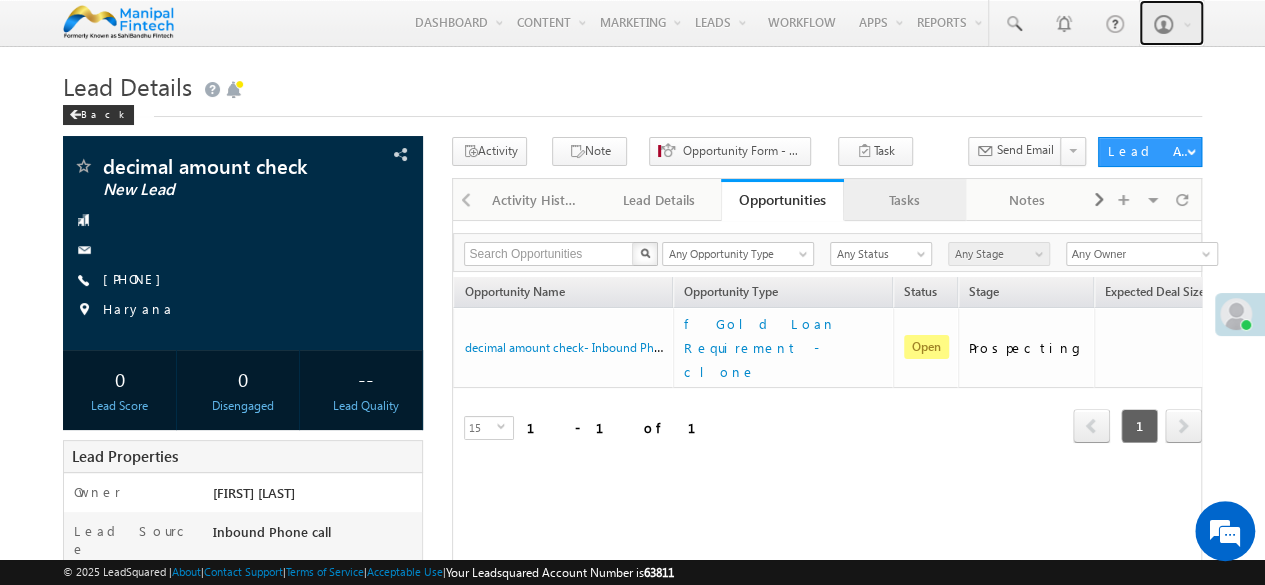 click on "Tasks" at bounding box center [904, 200] 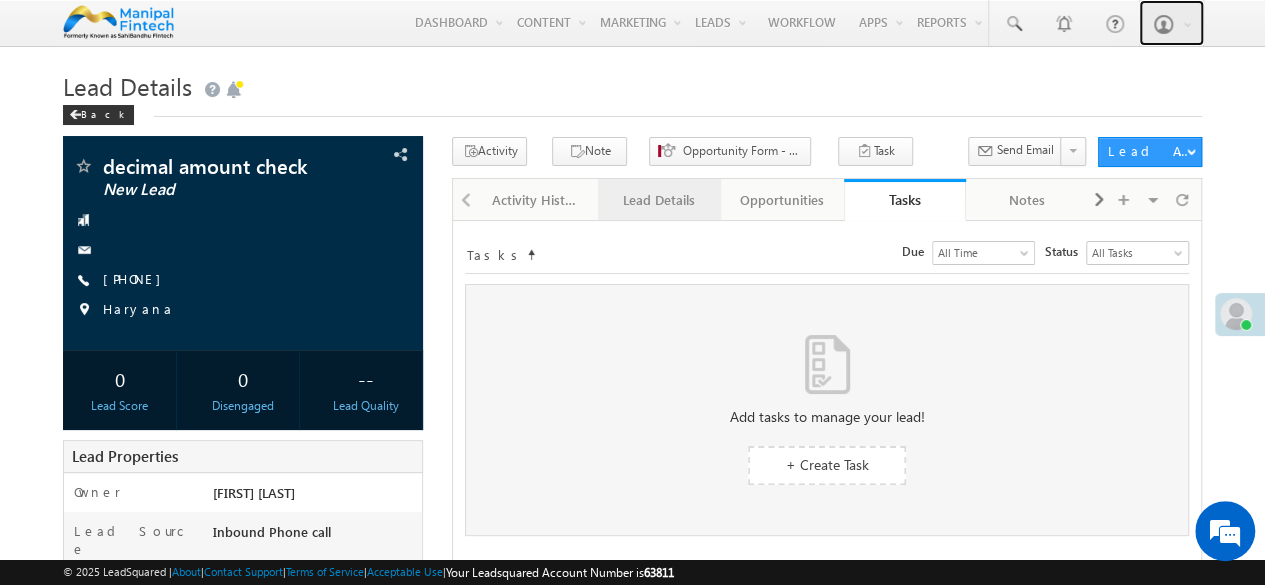 click on "Lead Details" at bounding box center (658, 200) 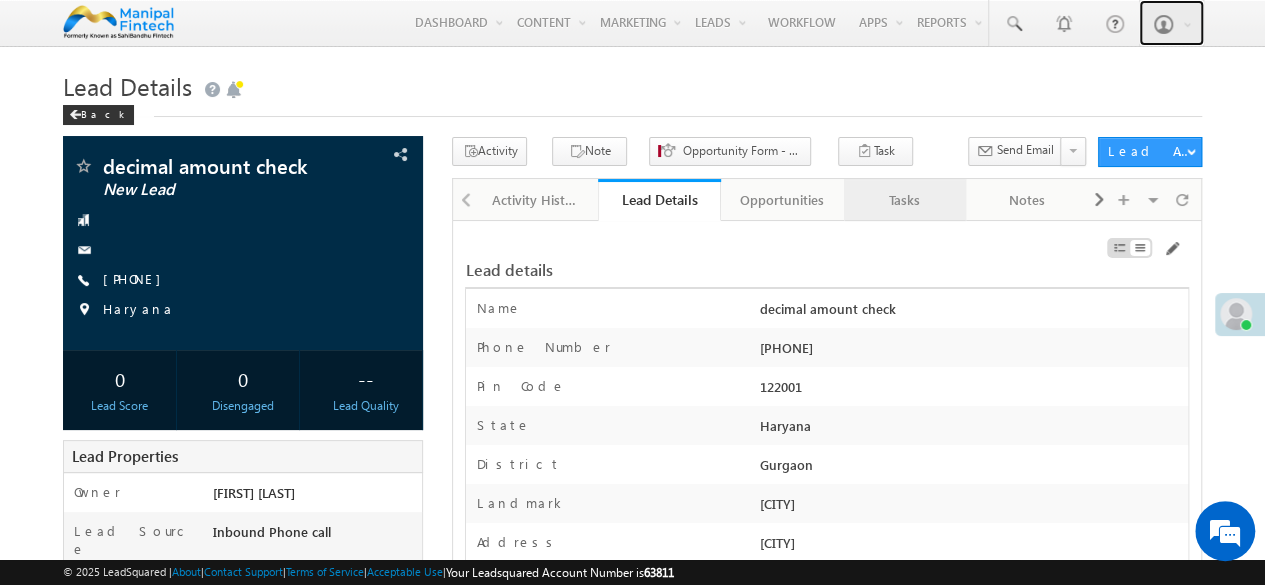 click on "Tasks" at bounding box center (904, 200) 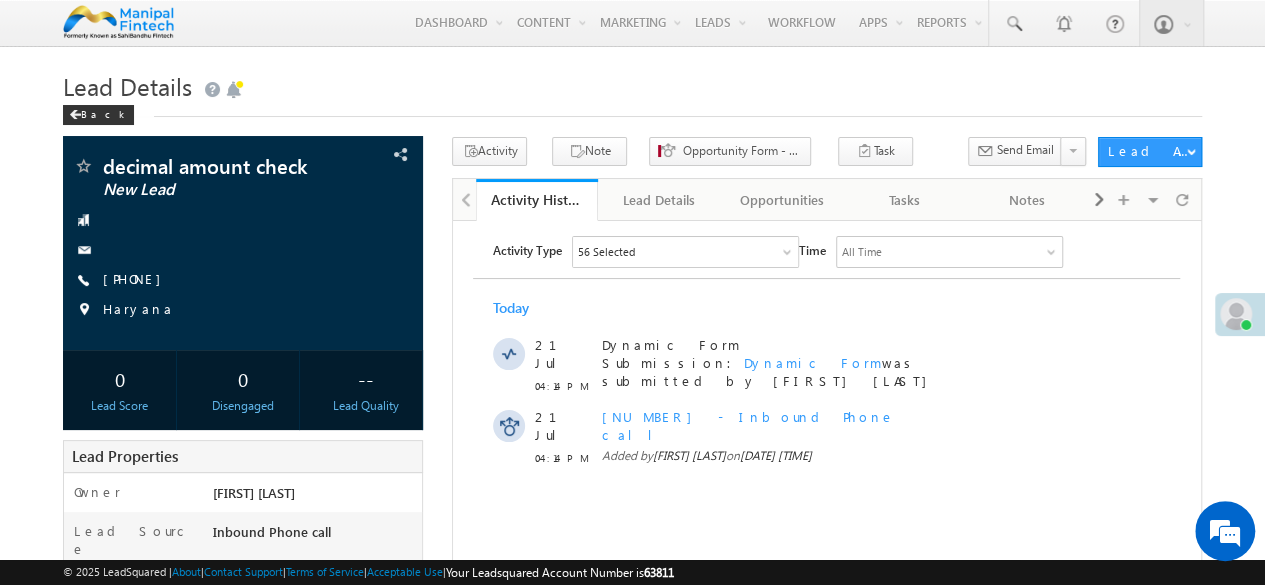 scroll, scrollTop: 0, scrollLeft: 0, axis: both 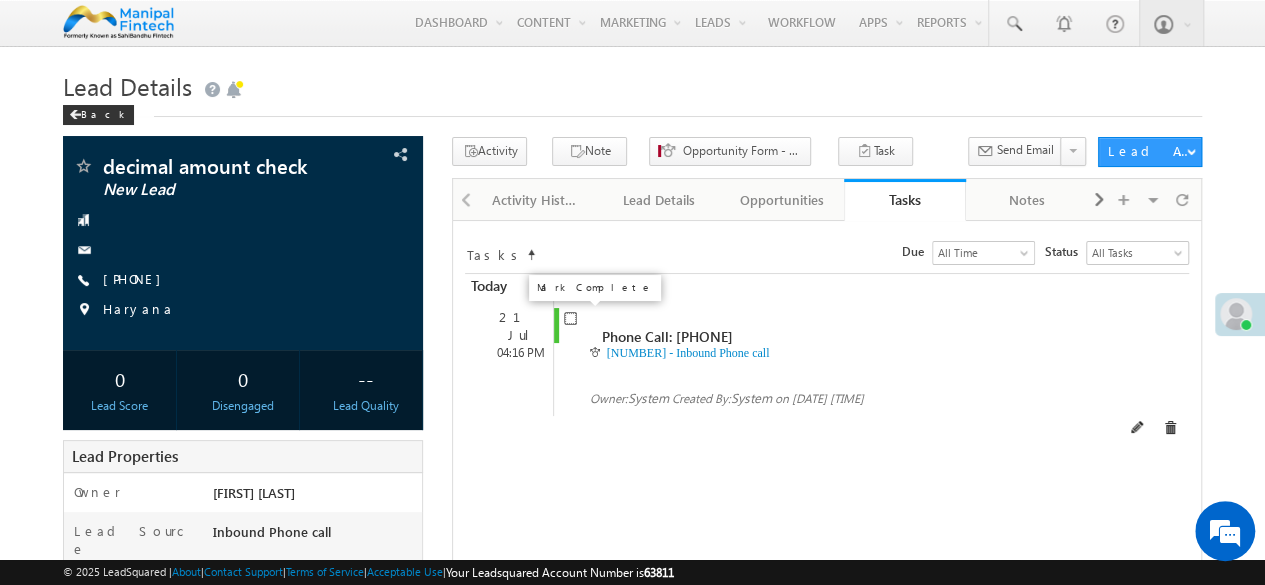 click at bounding box center (570, 318) 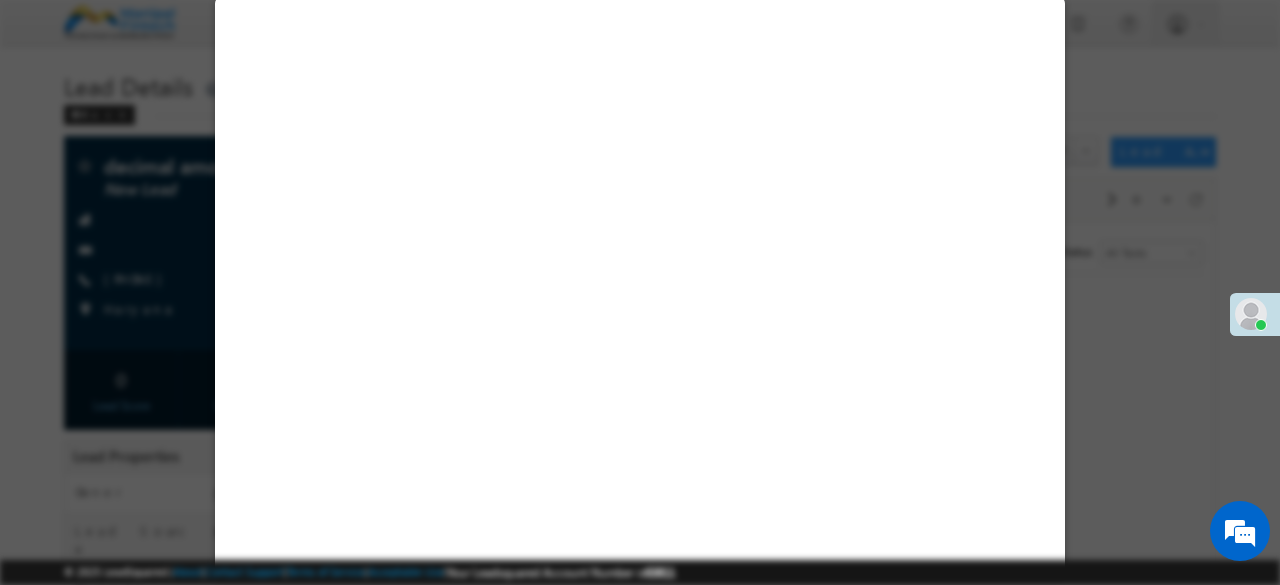 select on "Male" 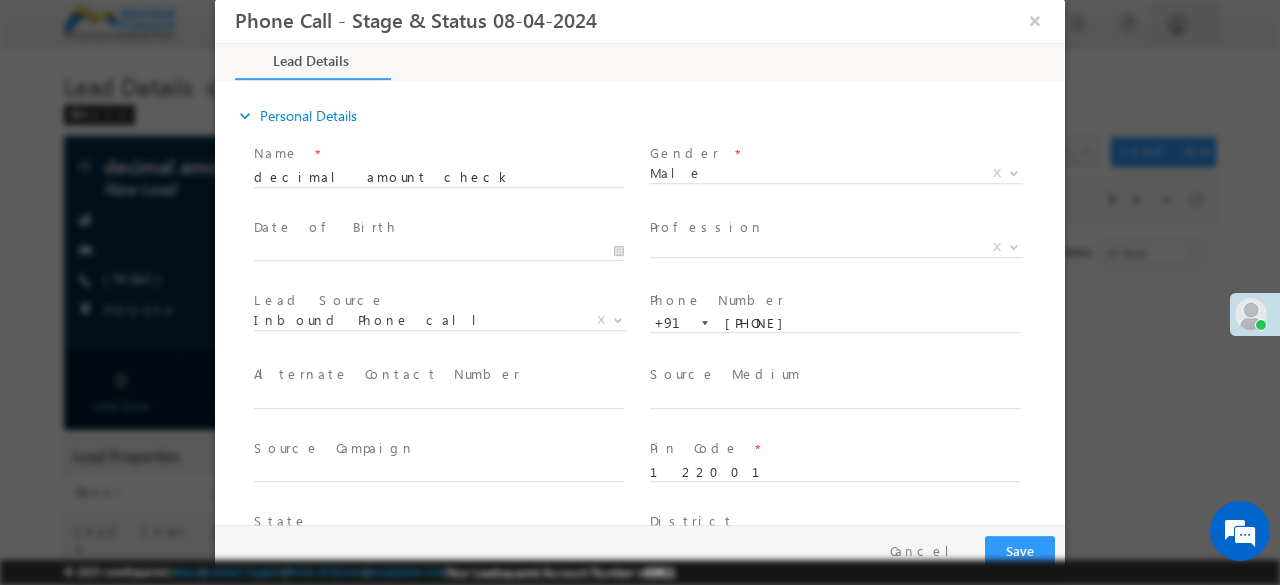 scroll, scrollTop: 0, scrollLeft: 0, axis: both 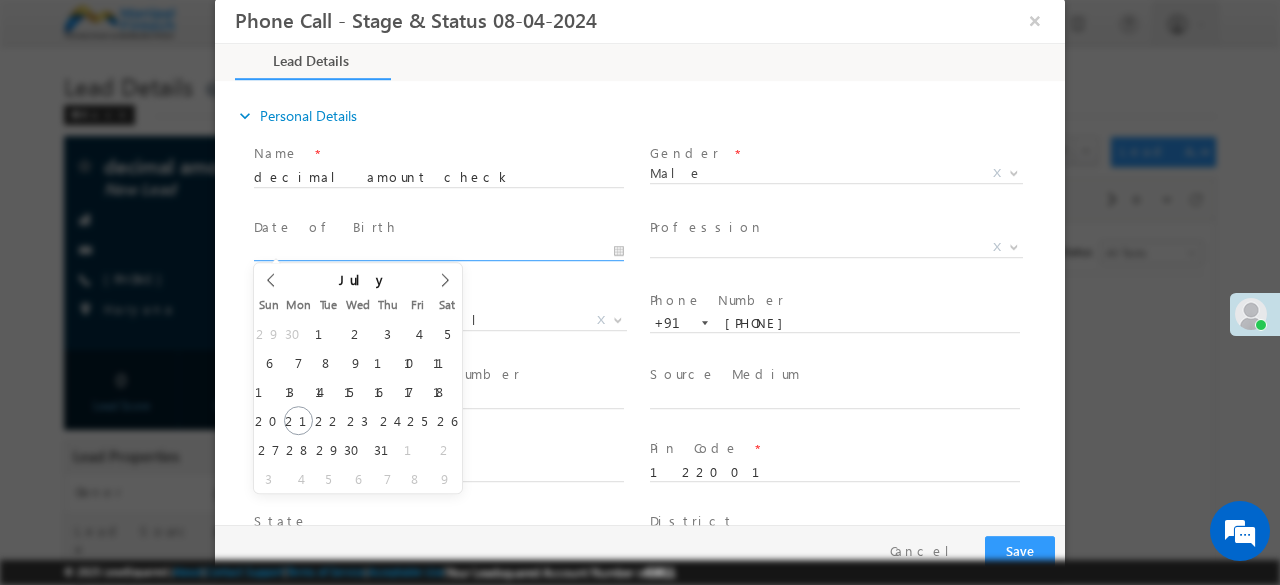 click at bounding box center (439, 252) 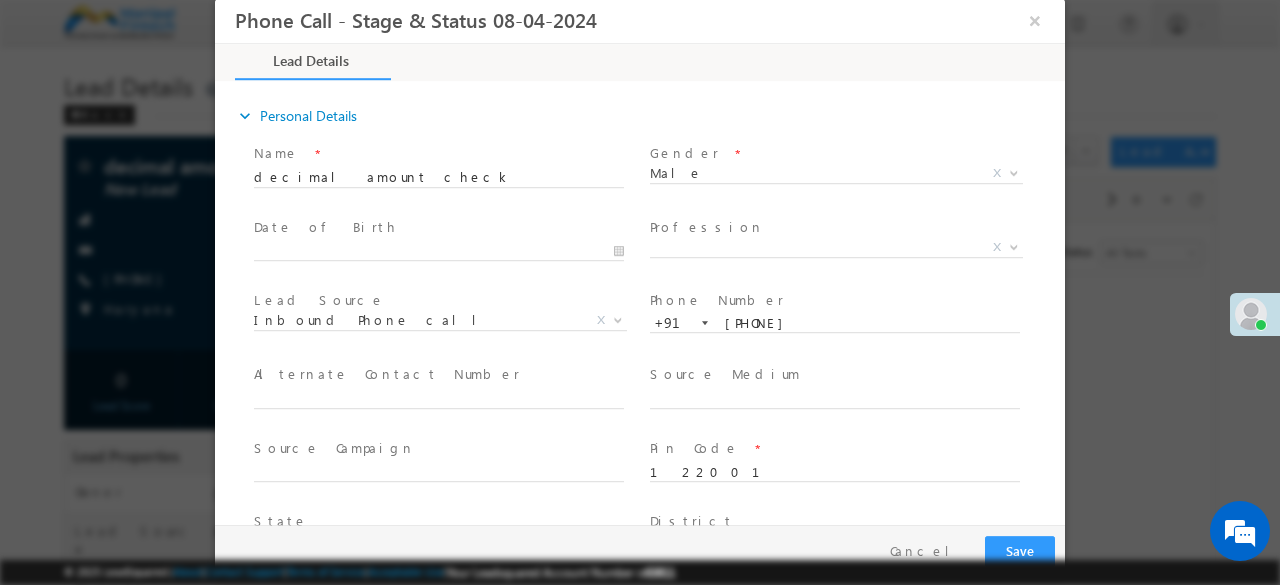 click on "expand_more Personal Details" at bounding box center [650, 116] 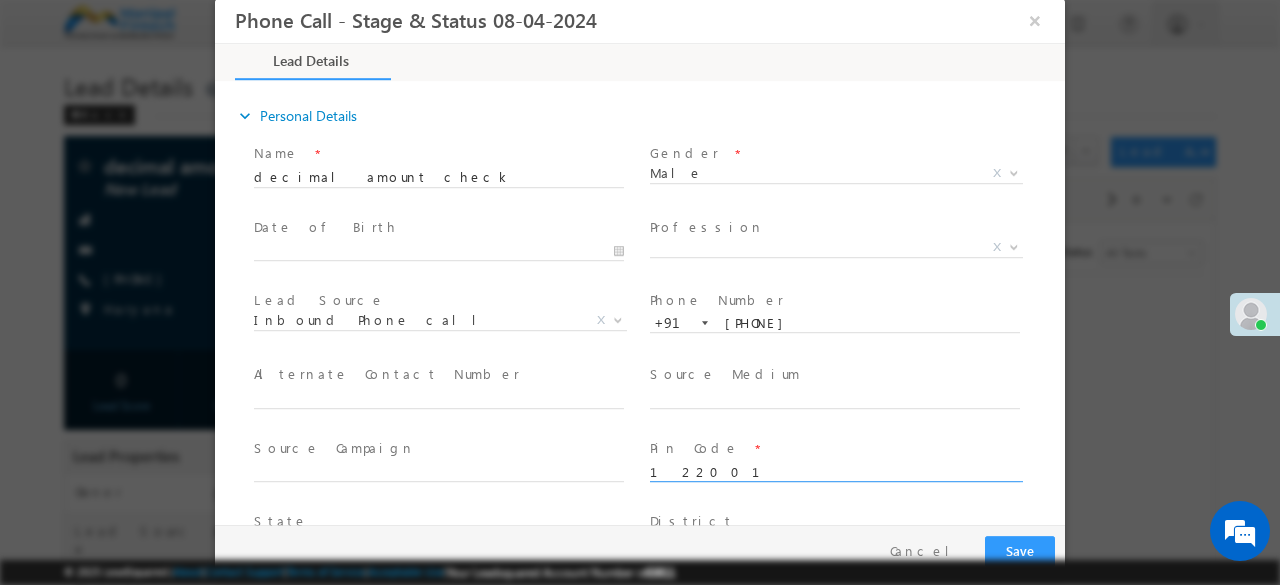 scroll, scrollTop: 240, scrollLeft: 0, axis: vertical 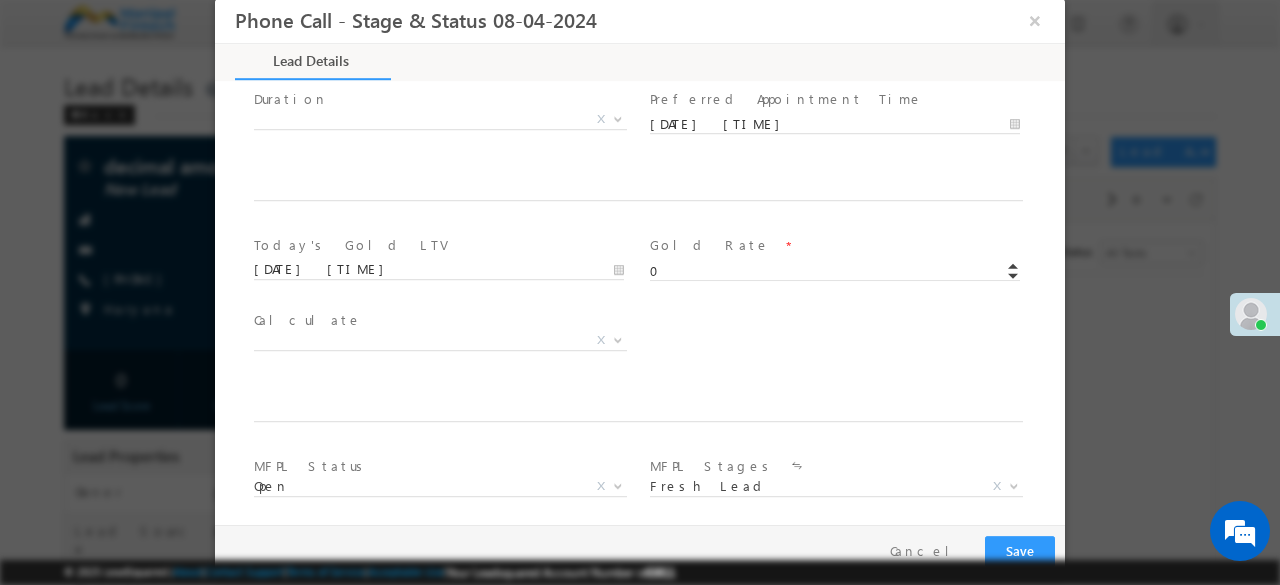 click at bounding box center (834, 291) 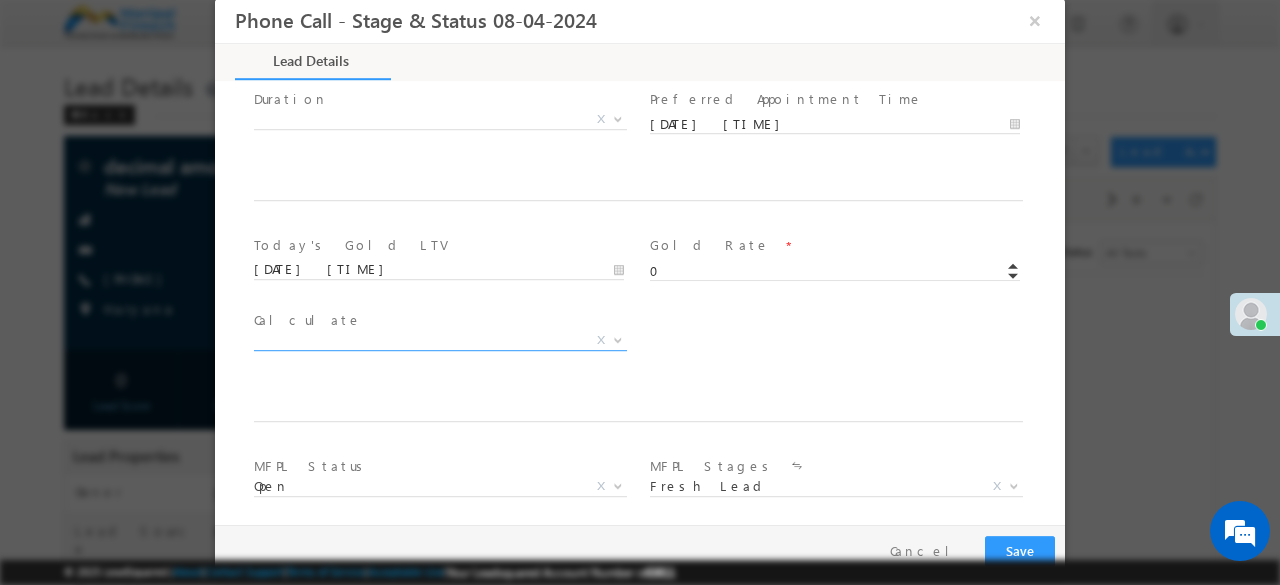 scroll, scrollTop: 1166, scrollLeft: 0, axis: vertical 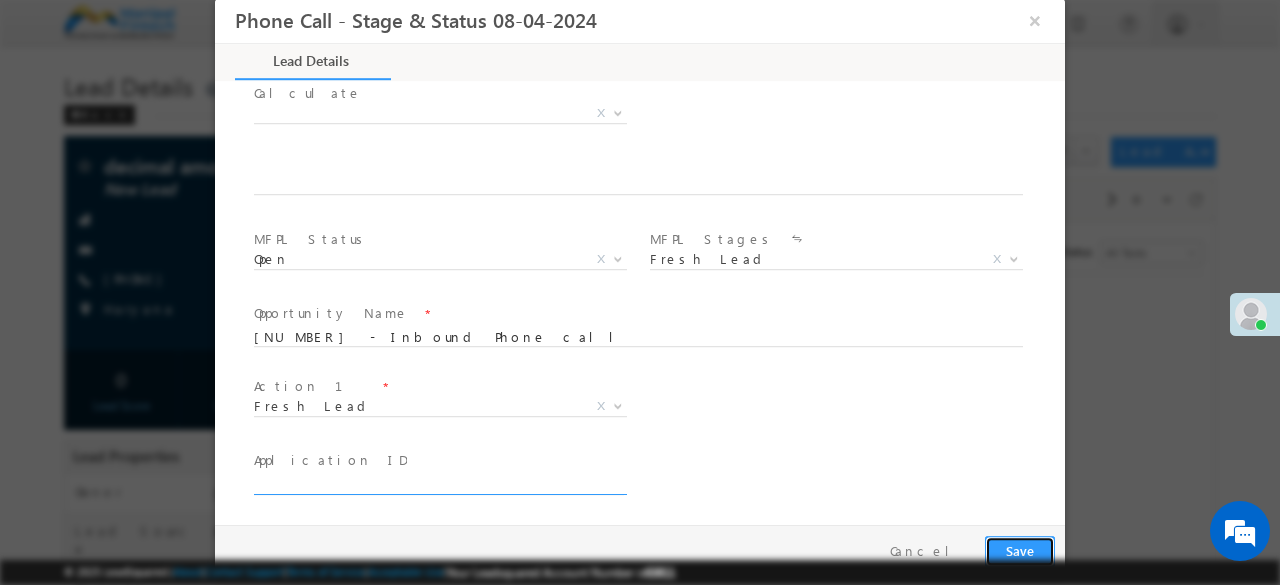 type 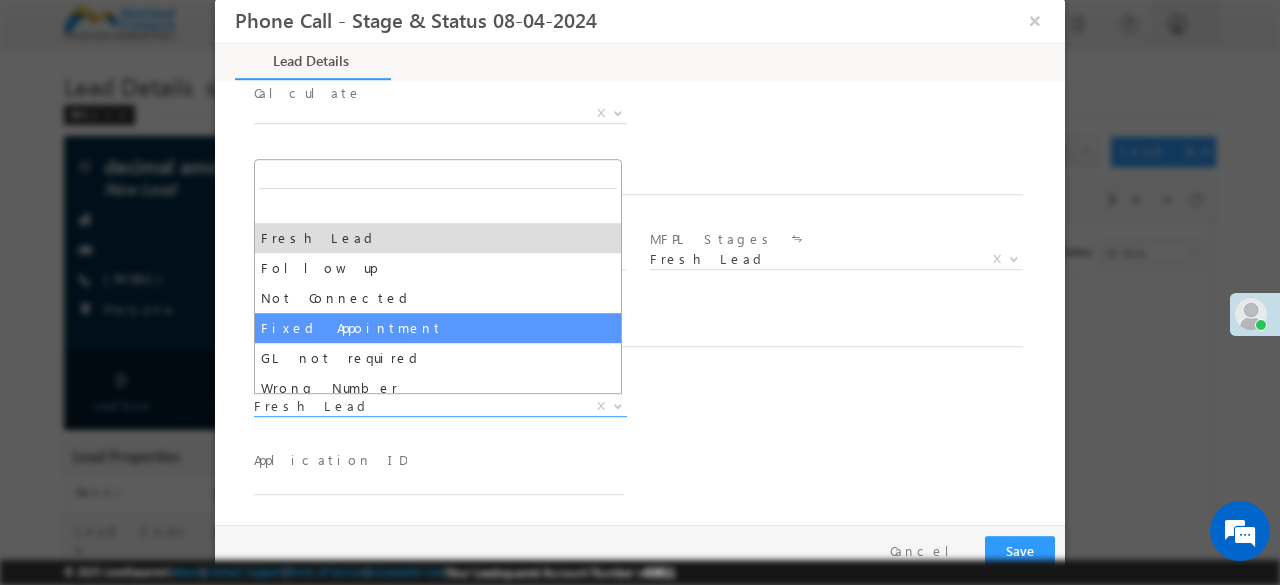 select on "Fixed Appointment" 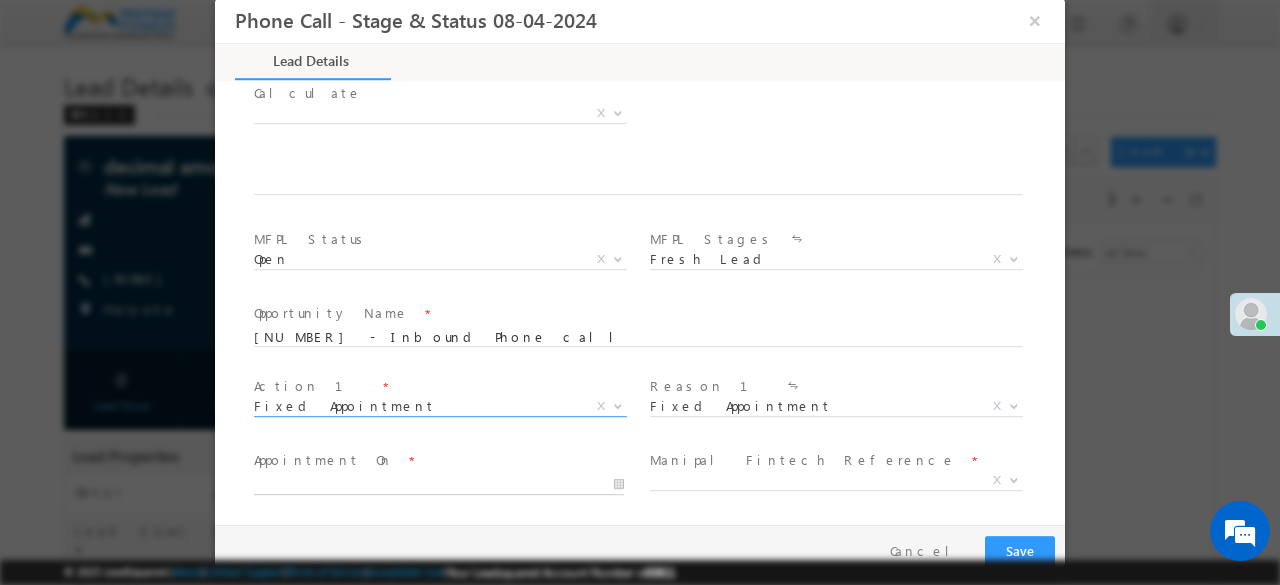 type on "07/21/25 4:17 PM" 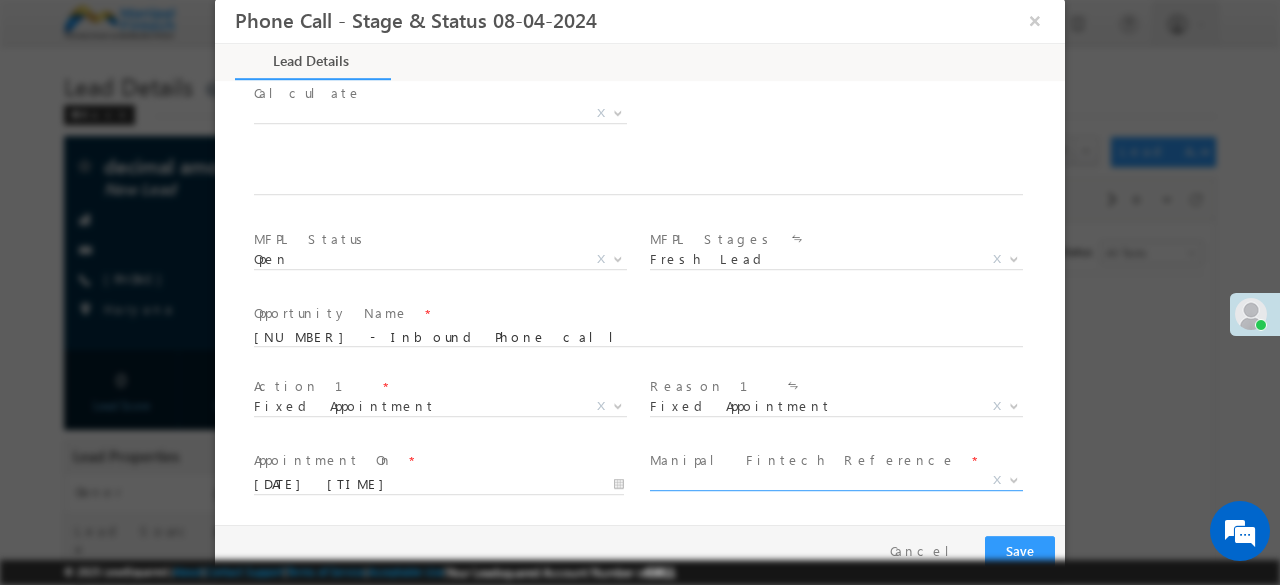 scroll, scrollTop: 1312, scrollLeft: 0, axis: vertical 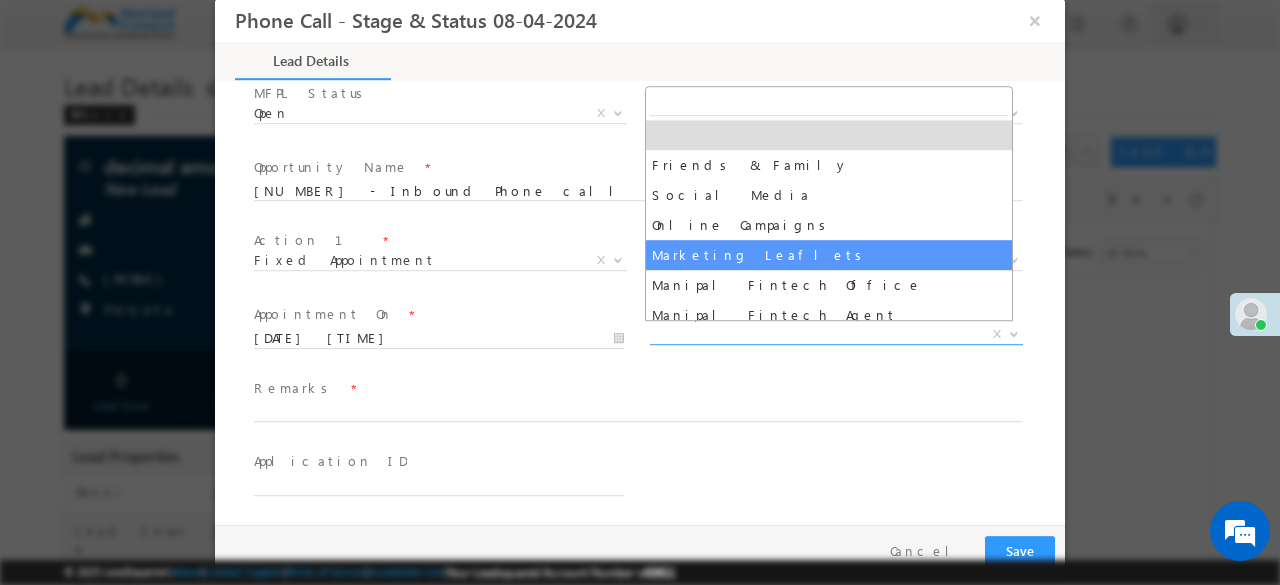 select on "Marketing Leaflets" 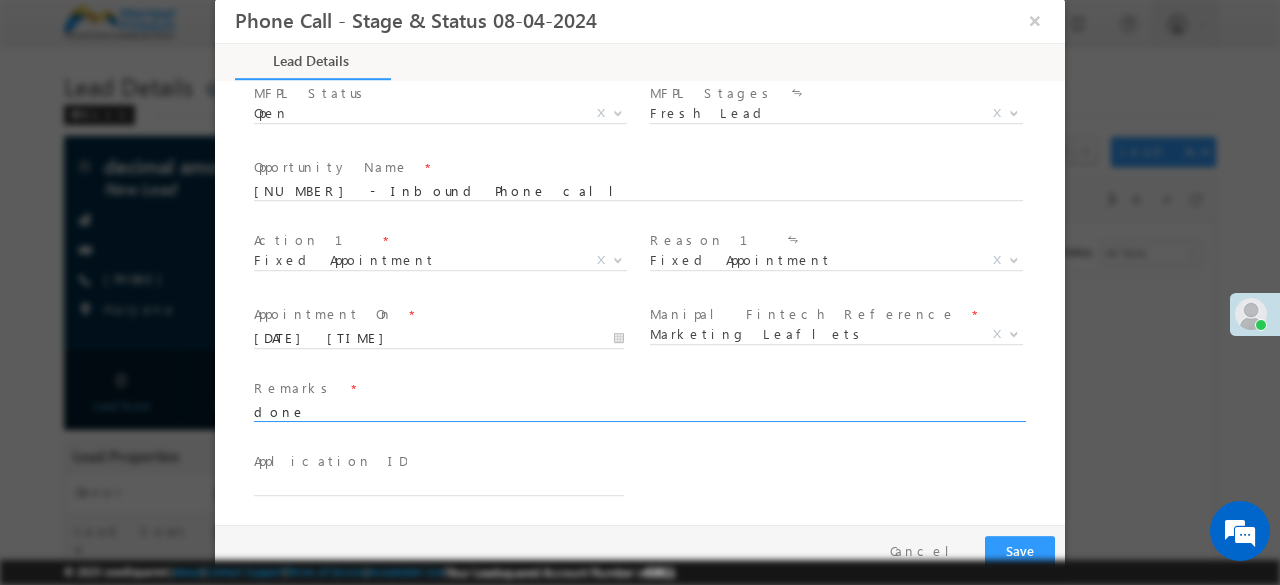 type on "done" 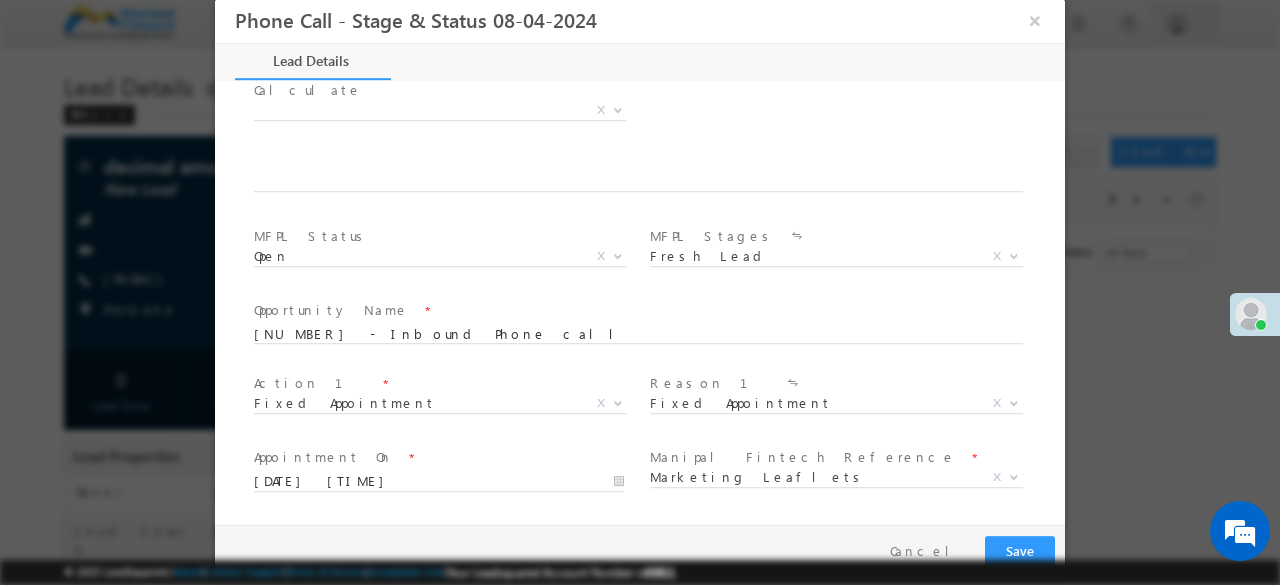 scroll, scrollTop: 1312, scrollLeft: 0, axis: vertical 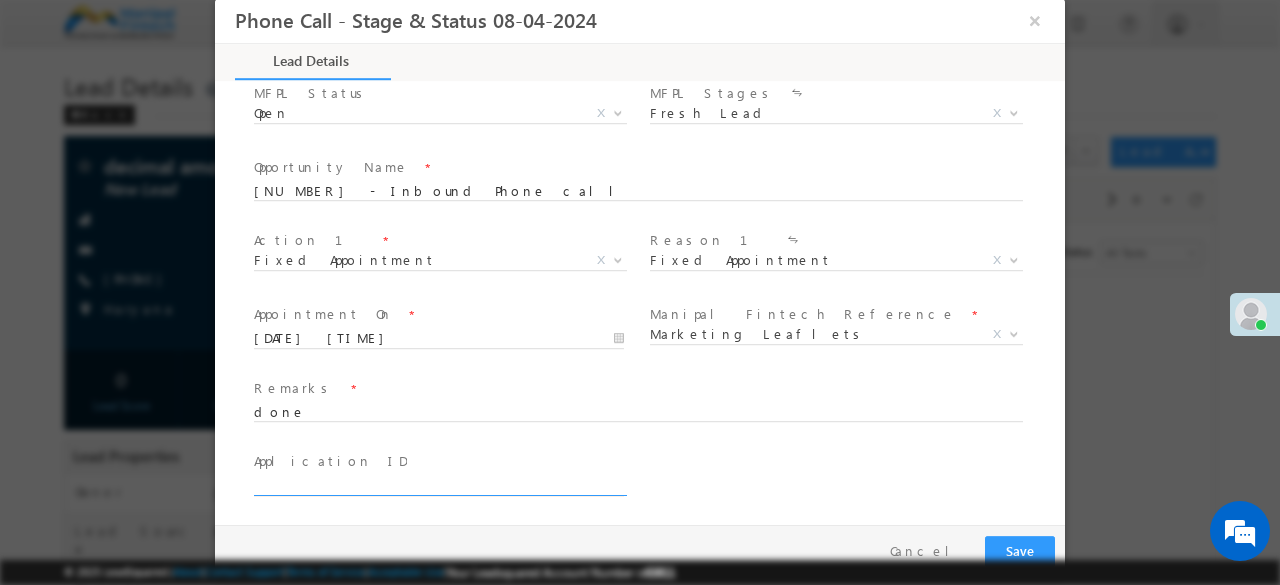 click at bounding box center (439, 486) 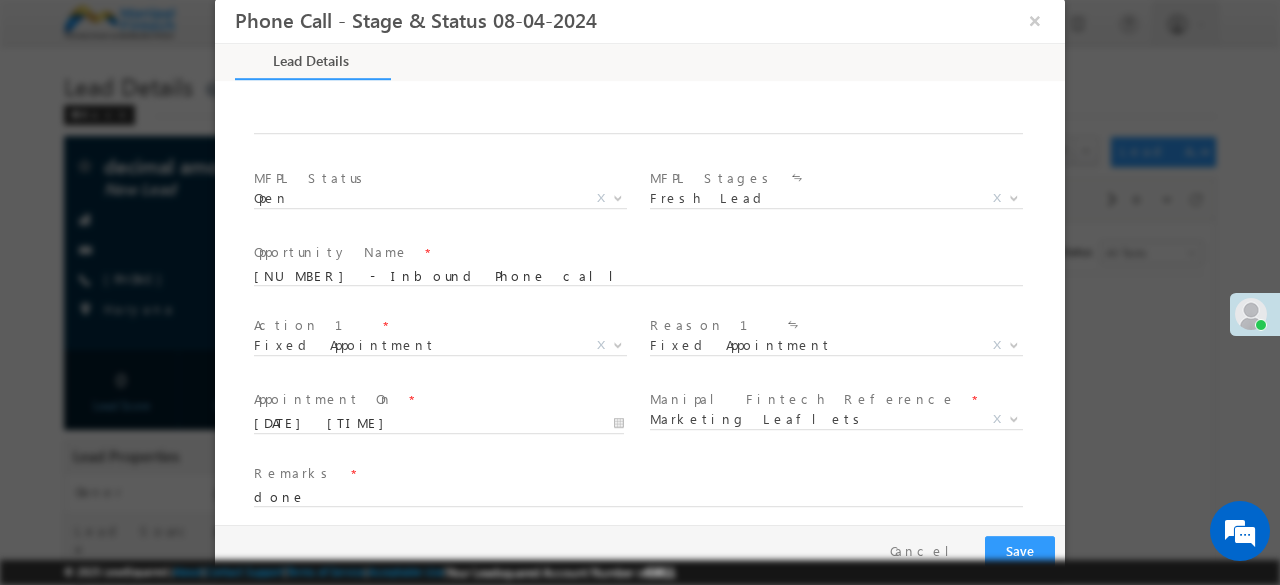 scroll, scrollTop: 1312, scrollLeft: 0, axis: vertical 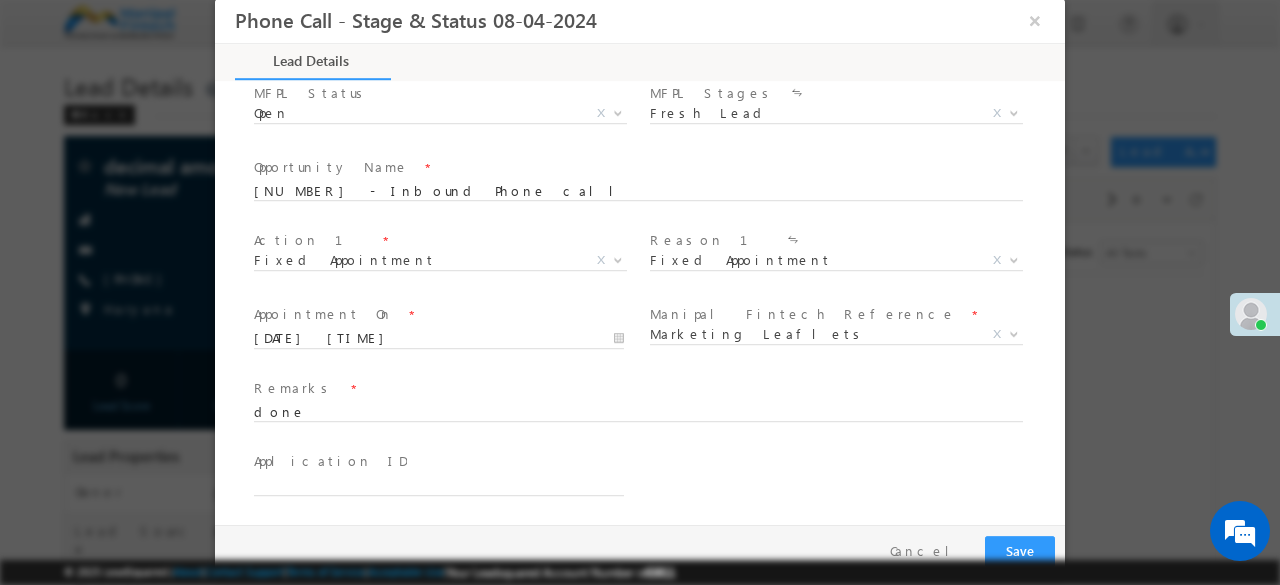 click at bounding box center (640, 292) 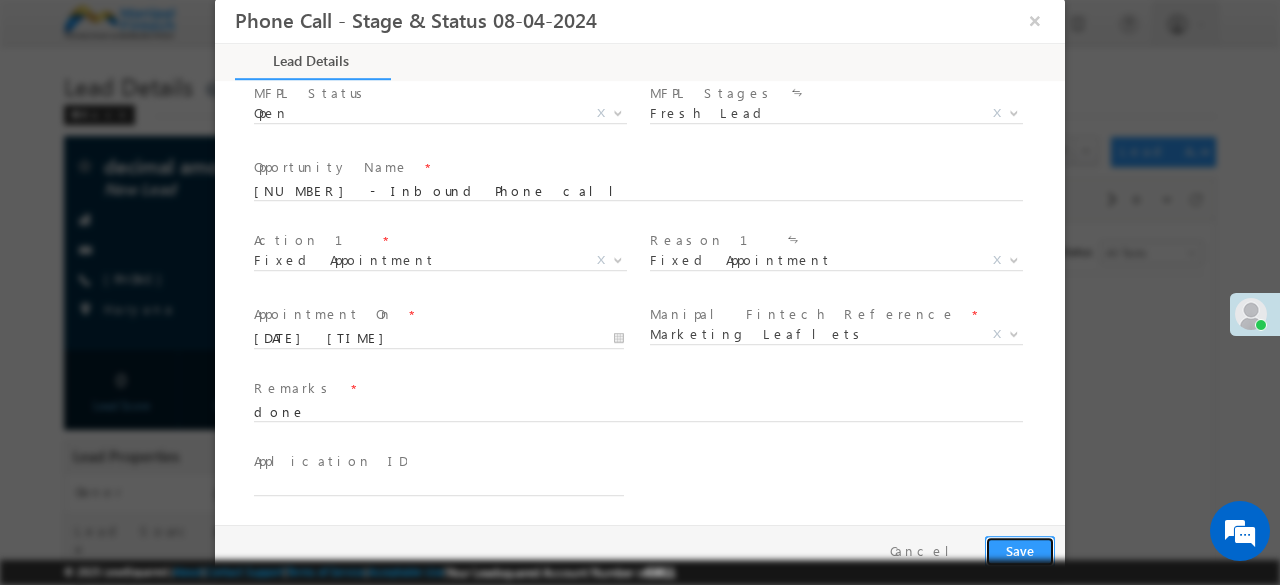 click on "Save" at bounding box center (1020, 551) 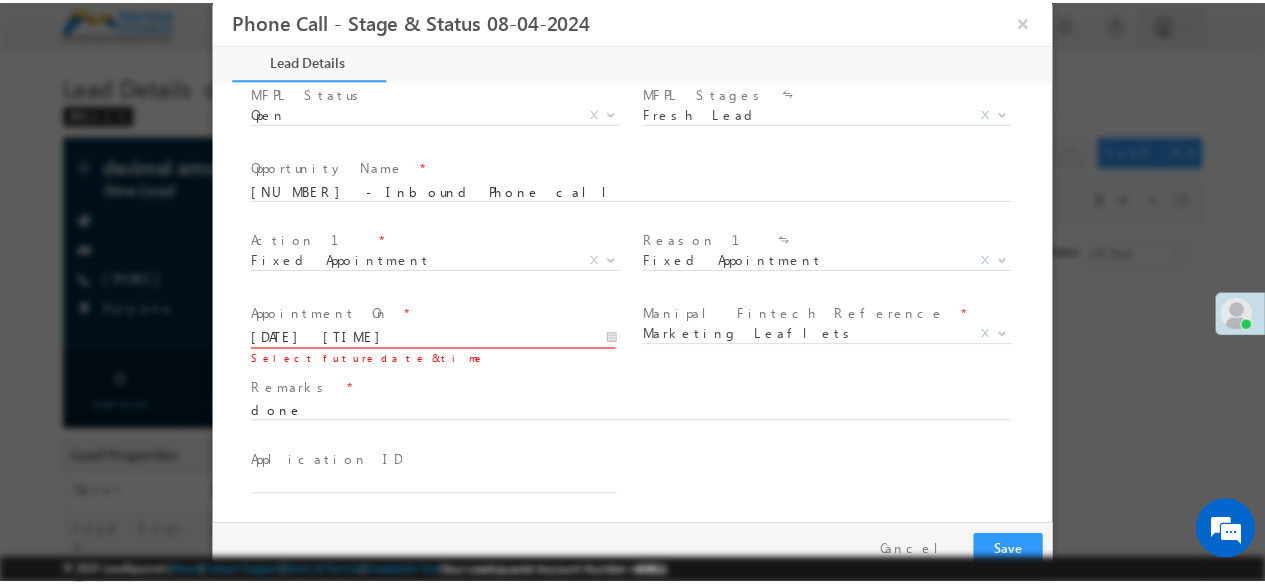 scroll, scrollTop: 1308, scrollLeft: 0, axis: vertical 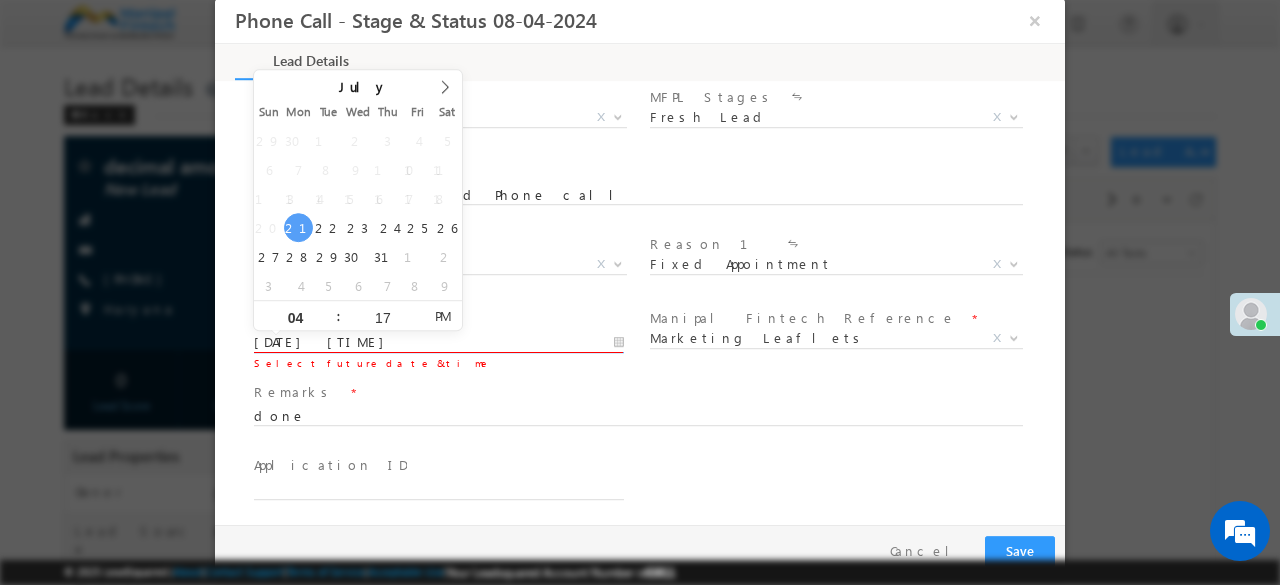 click on "07/21/25 4:17 PM" at bounding box center [439, 343] 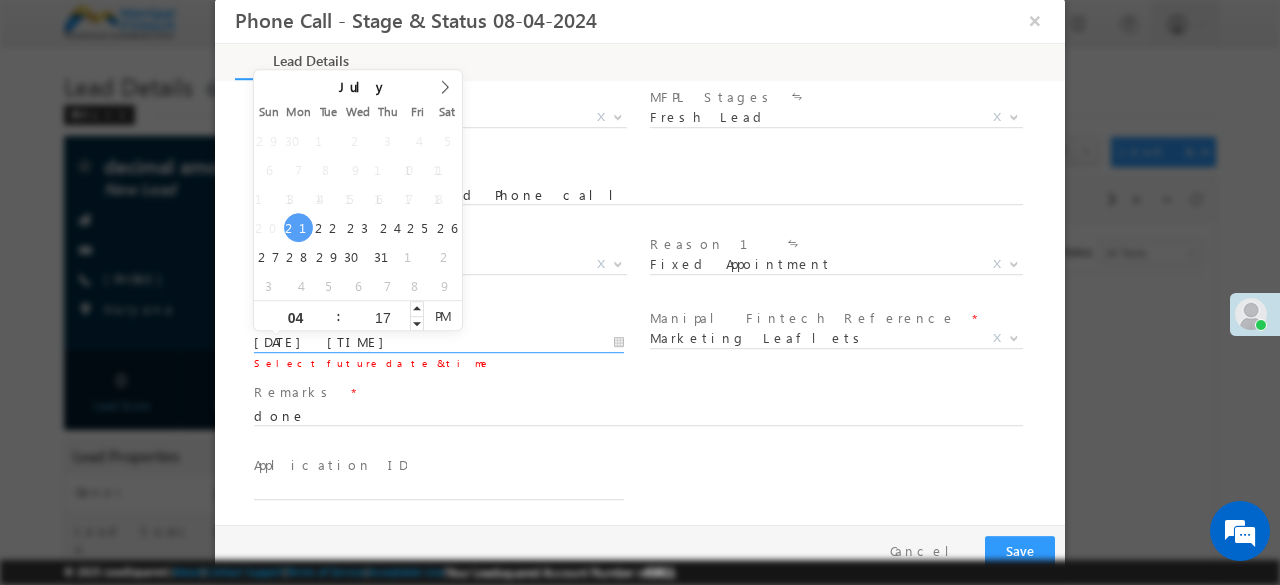 click on "17" at bounding box center [382, 317] 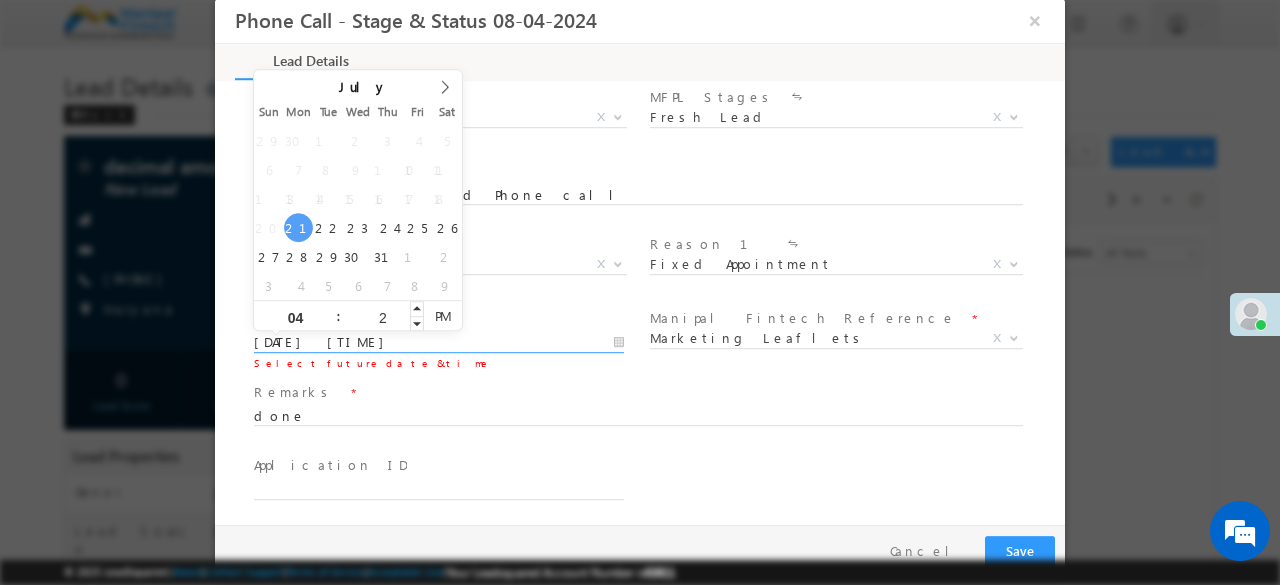 type on "20" 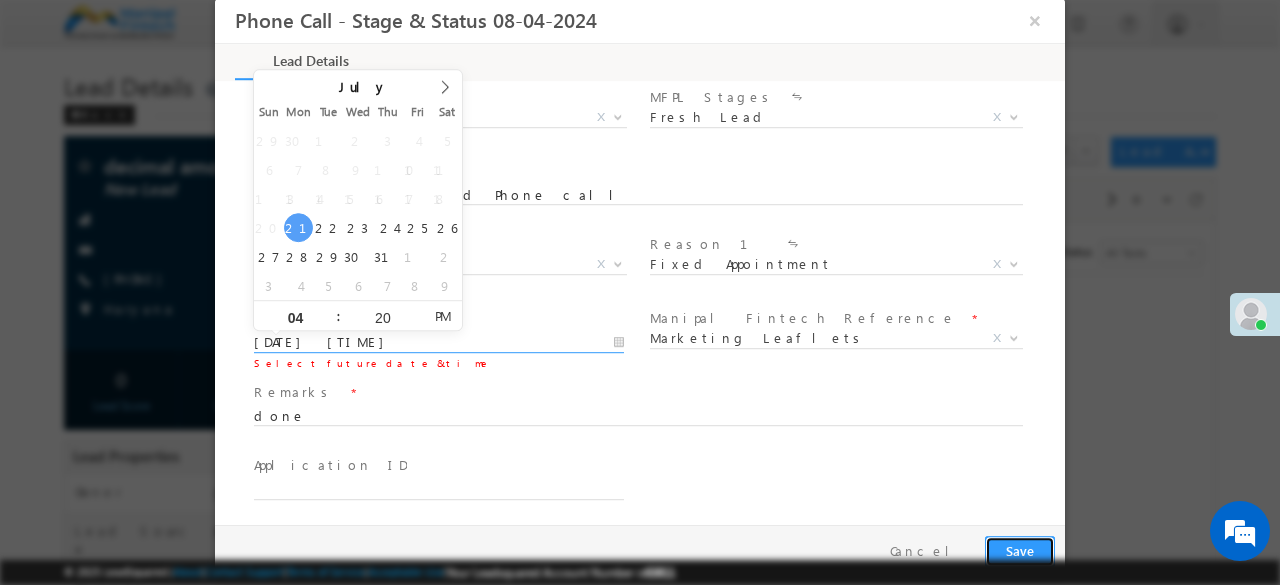 type on "07/21/25 4:20 PM" 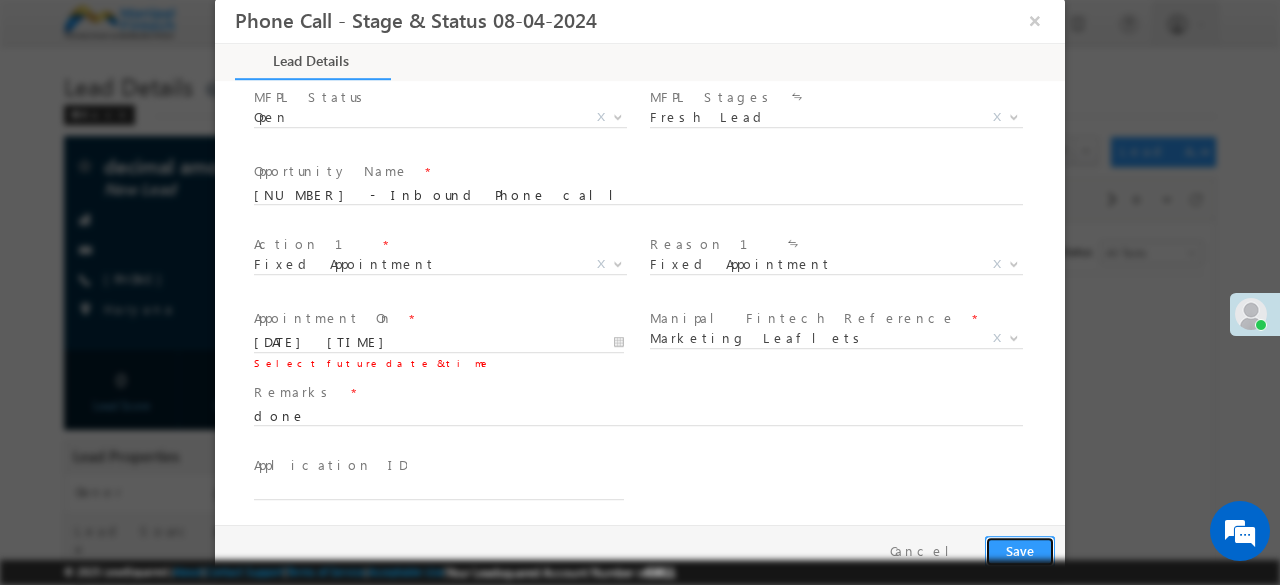 click on "Save" at bounding box center [1020, 551] 